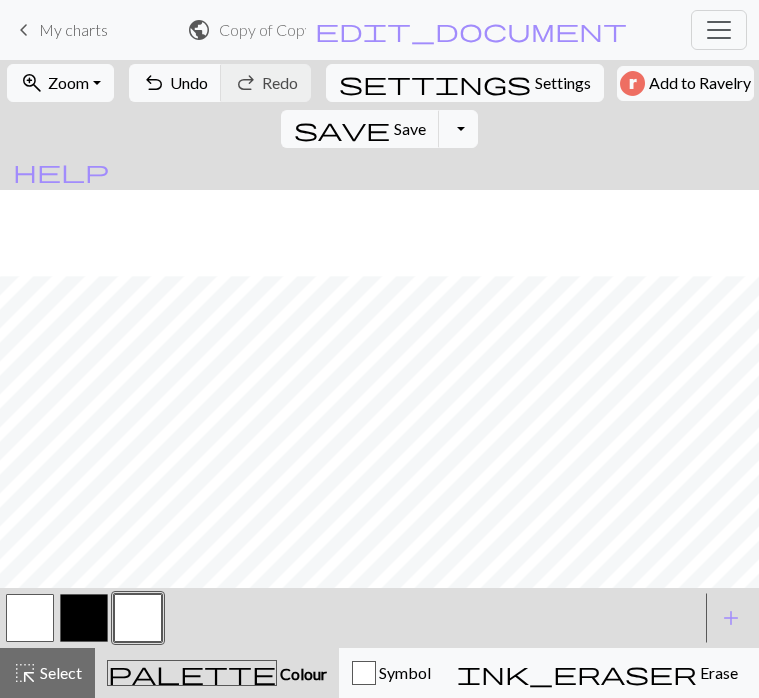scroll, scrollTop: 0, scrollLeft: 0, axis: both 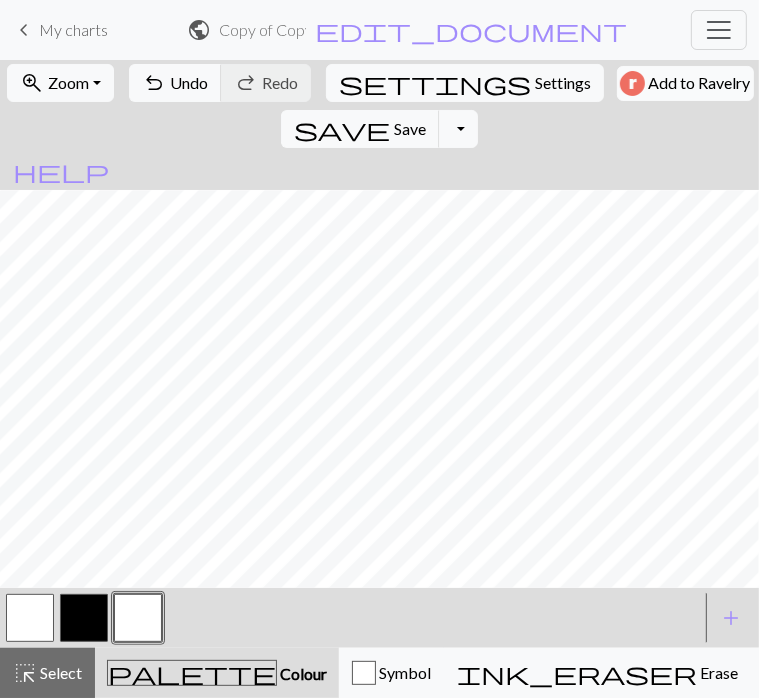 drag, startPoint x: 35, startPoint y: 25, endPoint x: 486, endPoint y: 65, distance: 452.77036 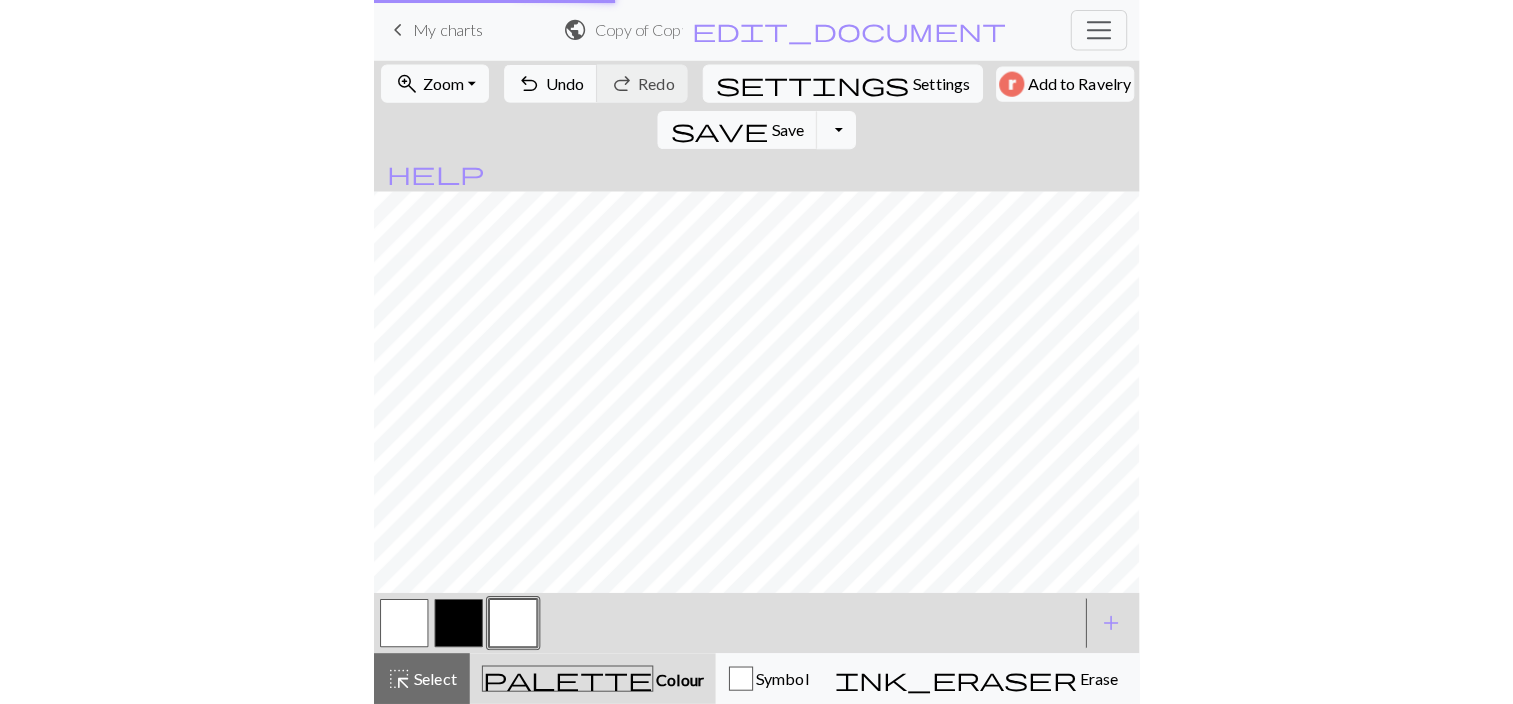 scroll, scrollTop: 71, scrollLeft: 0, axis: vertical 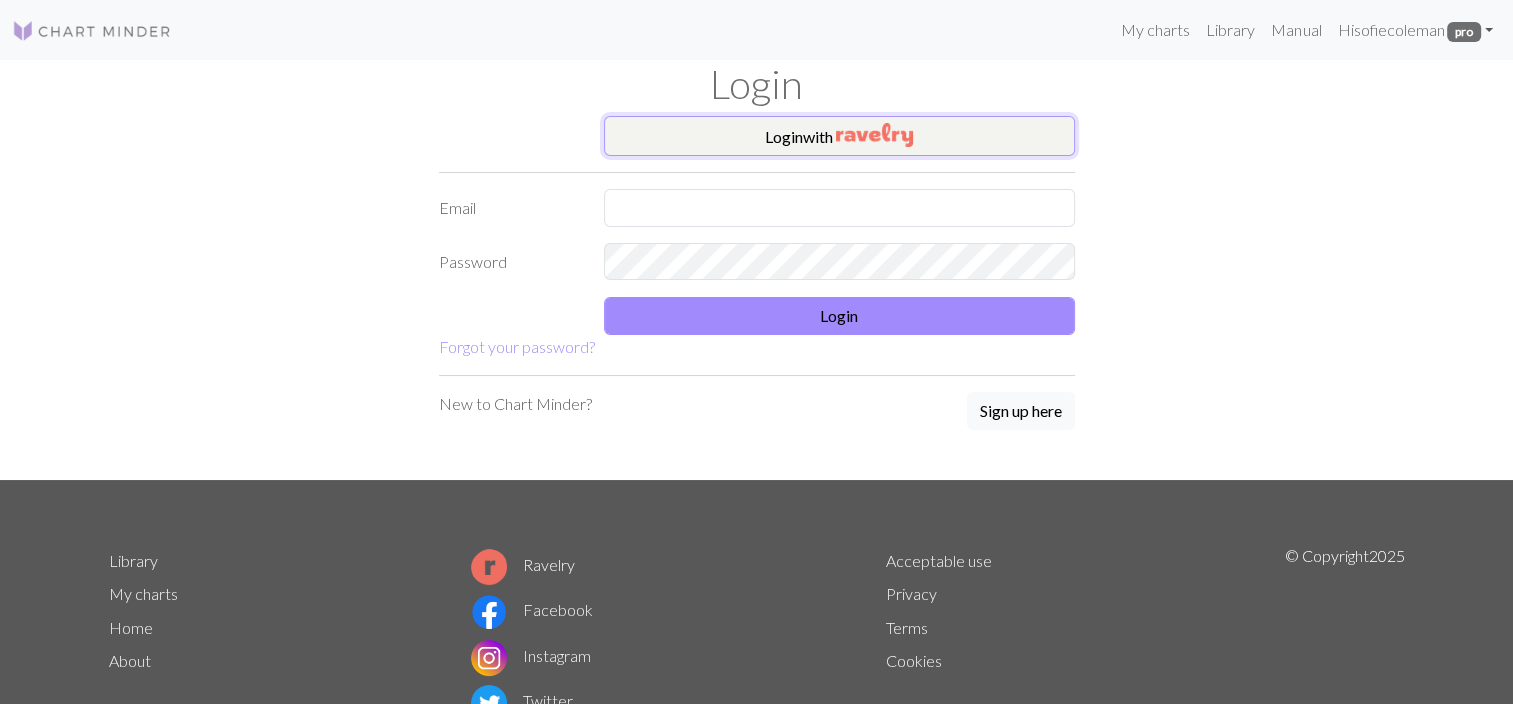 click on "Login  with" at bounding box center (839, 136) 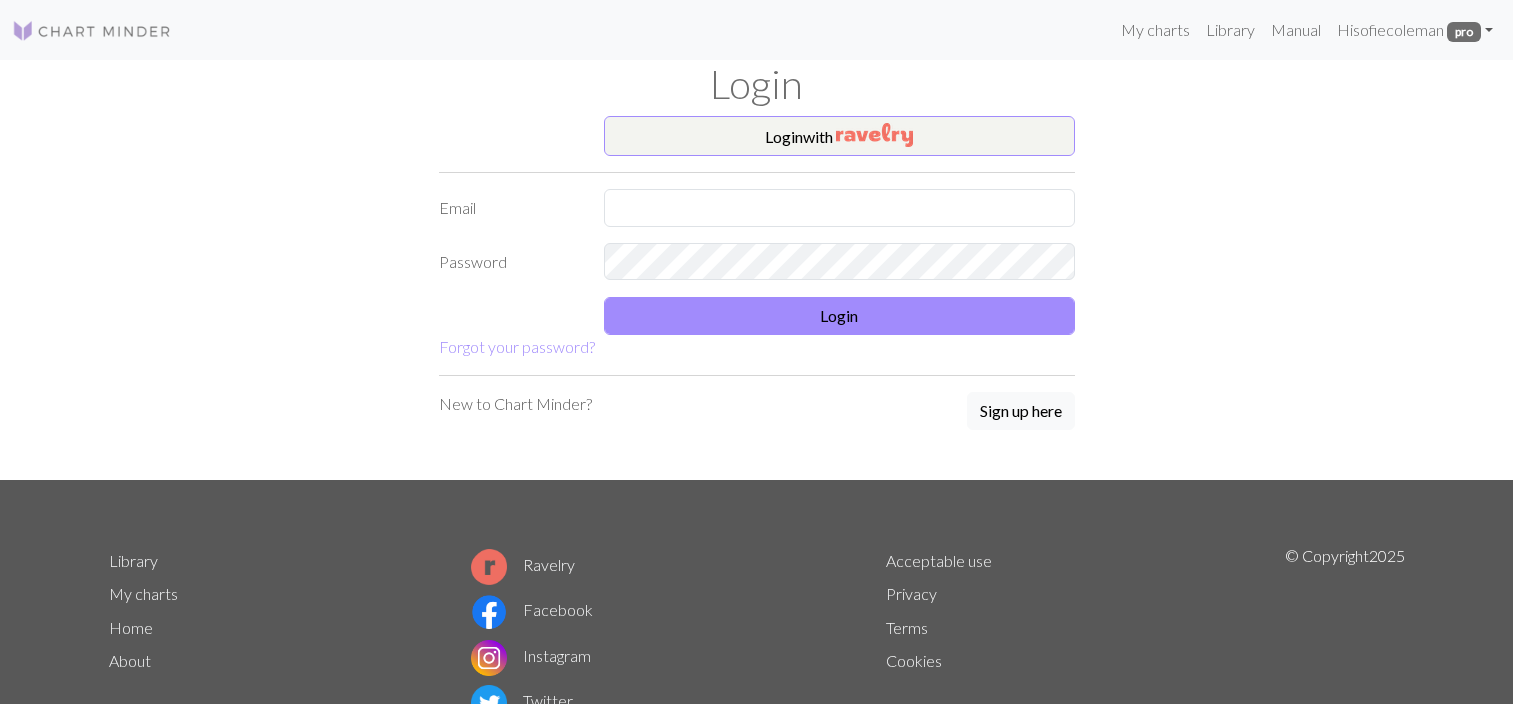 scroll, scrollTop: 0, scrollLeft: 0, axis: both 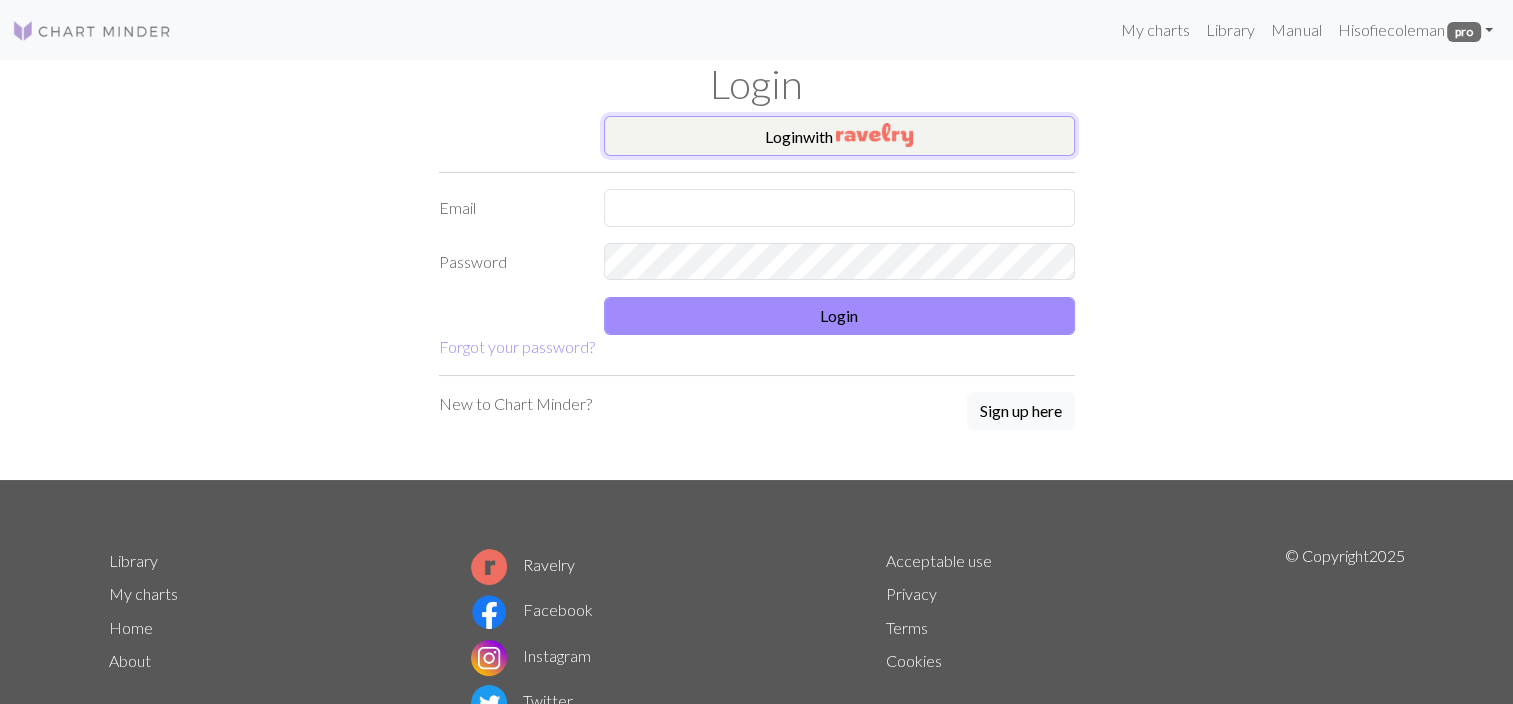 click on "Login  with" at bounding box center [839, 136] 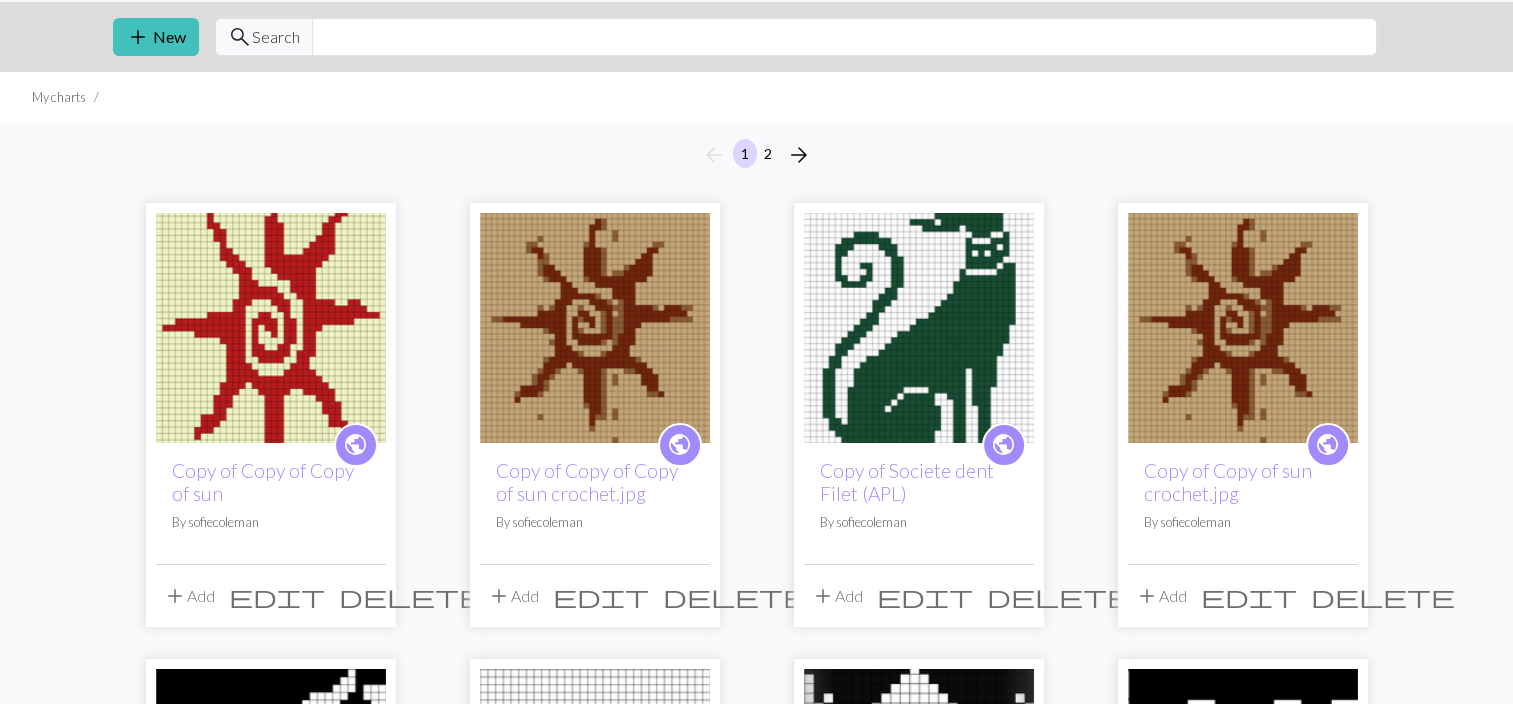 scroll, scrollTop: 0, scrollLeft: 0, axis: both 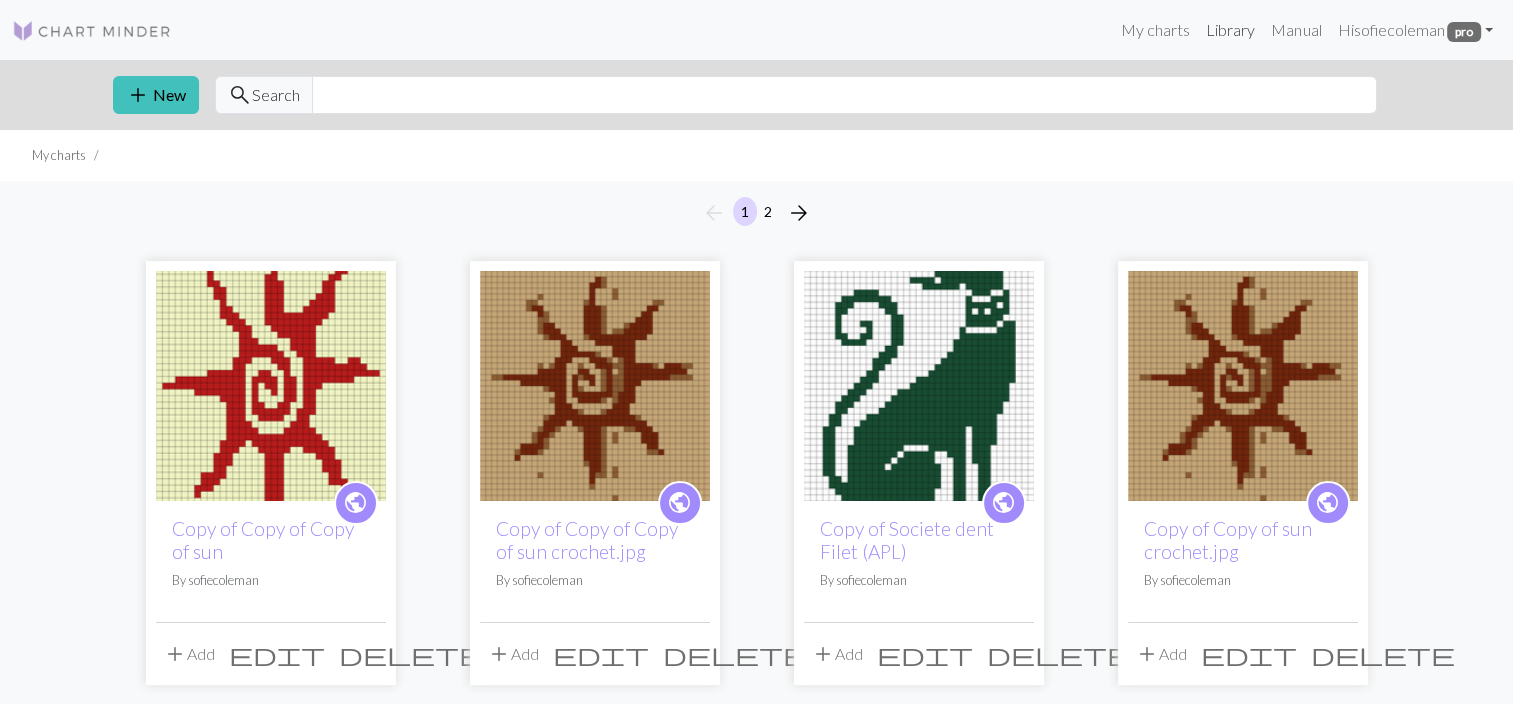 click on "Library" at bounding box center [1230, 30] 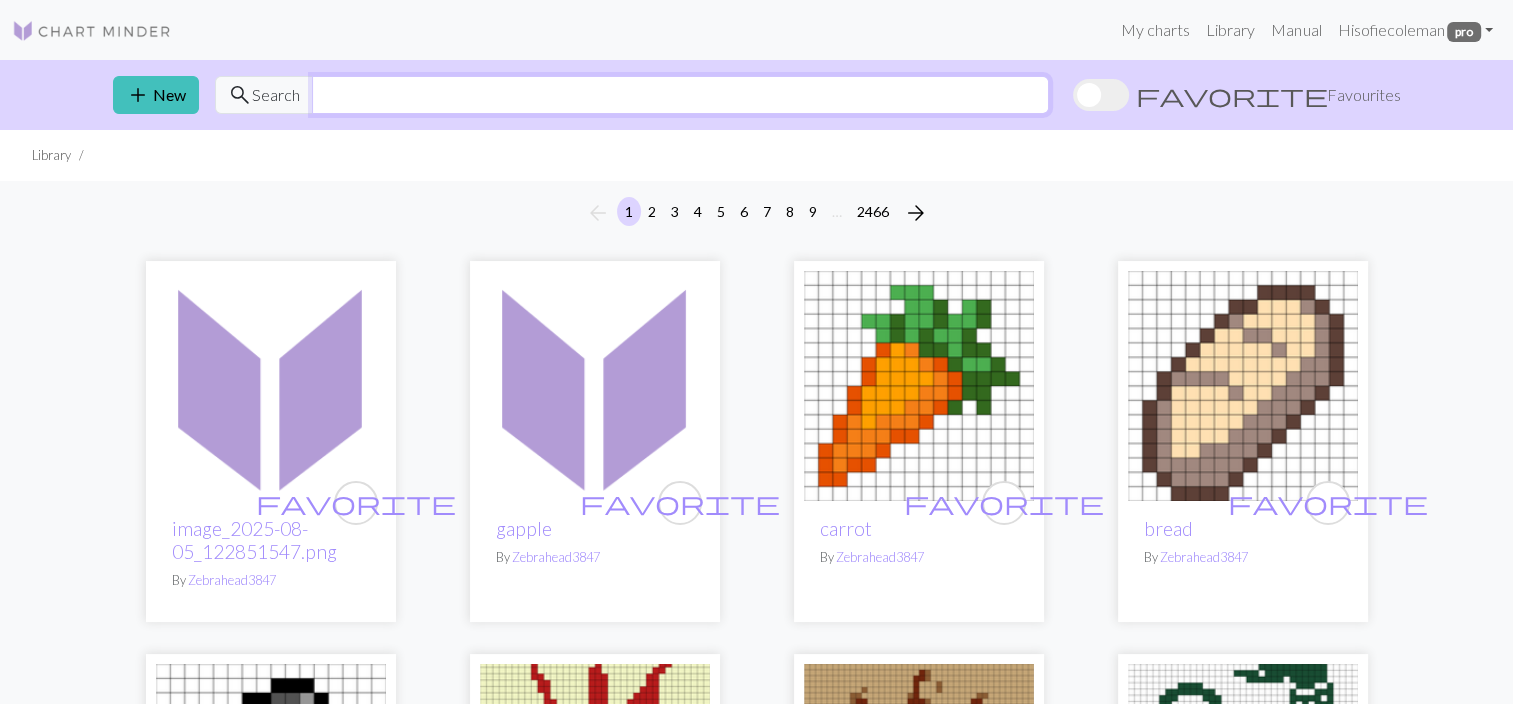 click at bounding box center [680, 95] 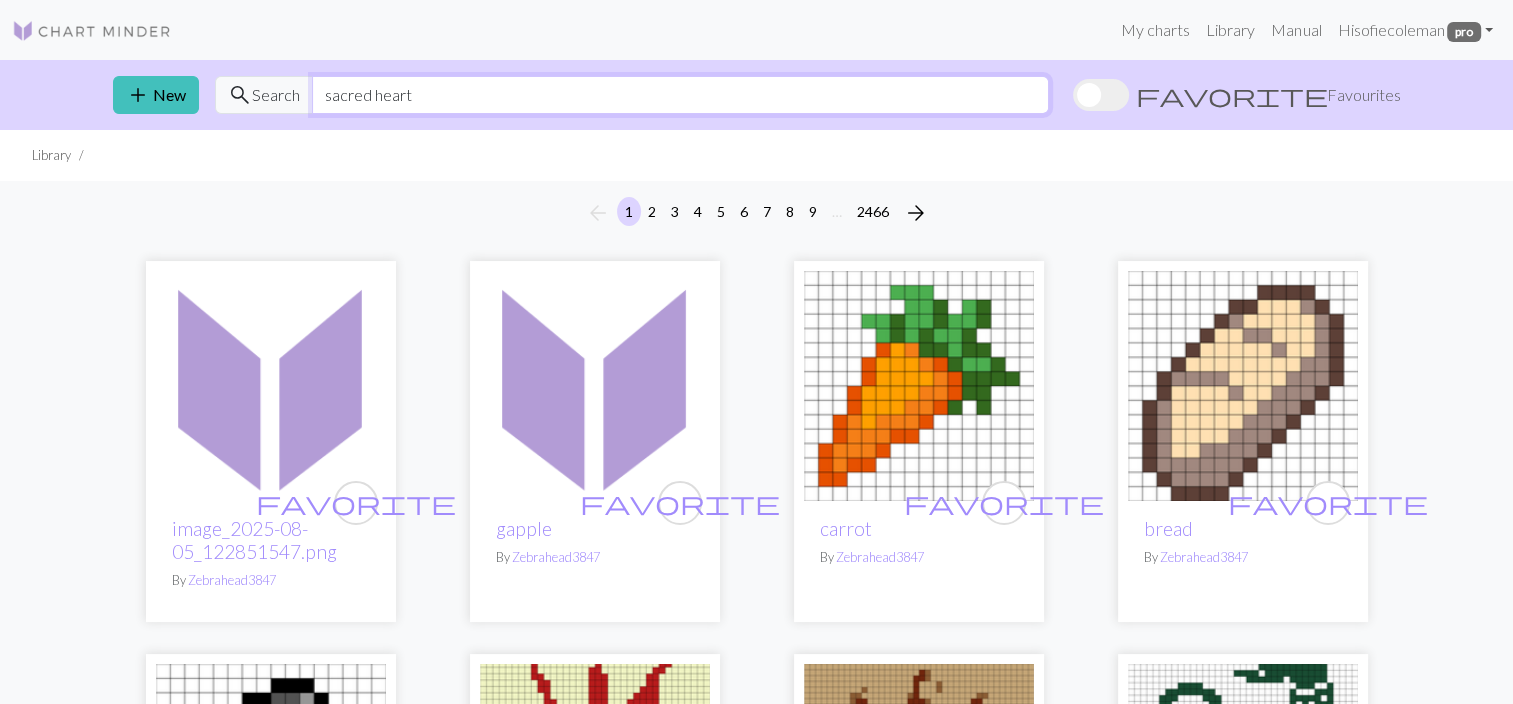 type on "sacred heart" 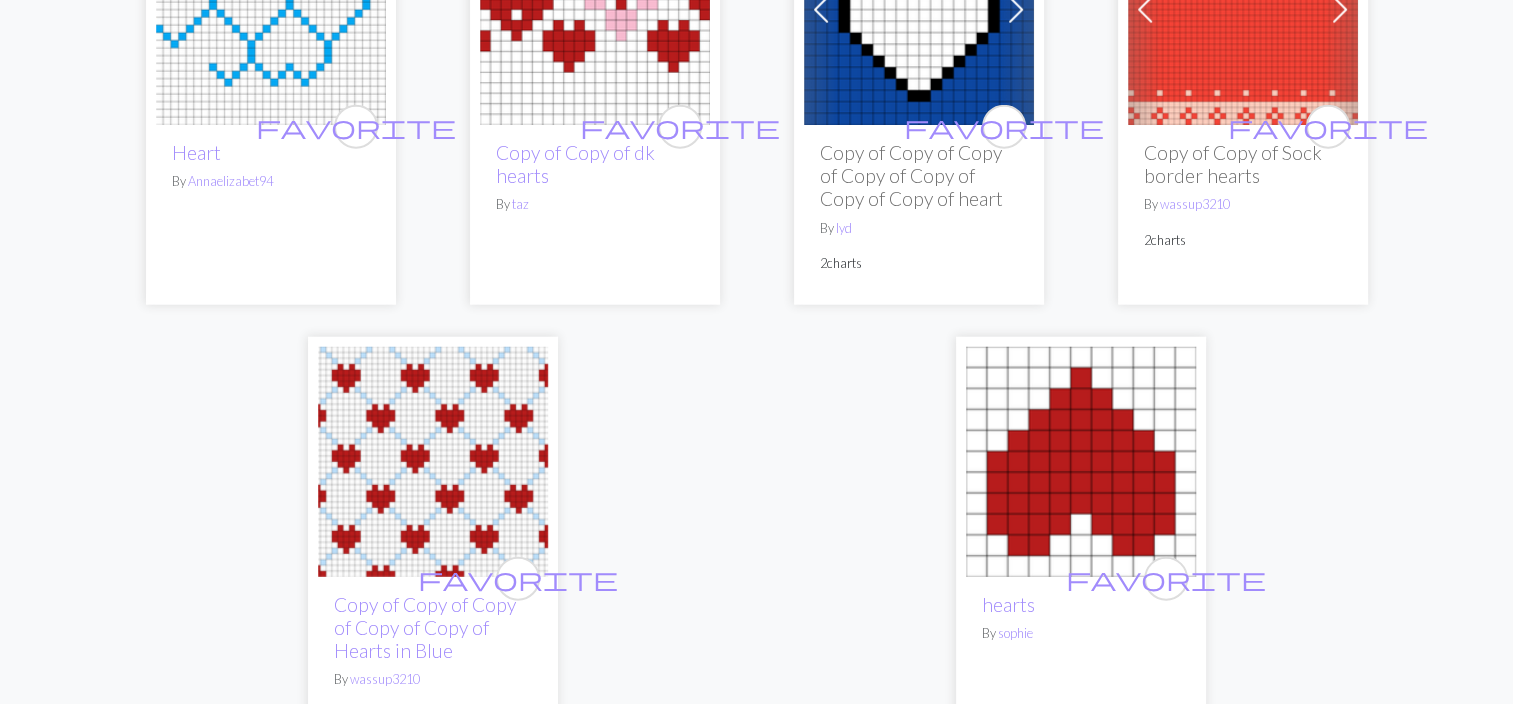 scroll, scrollTop: 5255, scrollLeft: 0, axis: vertical 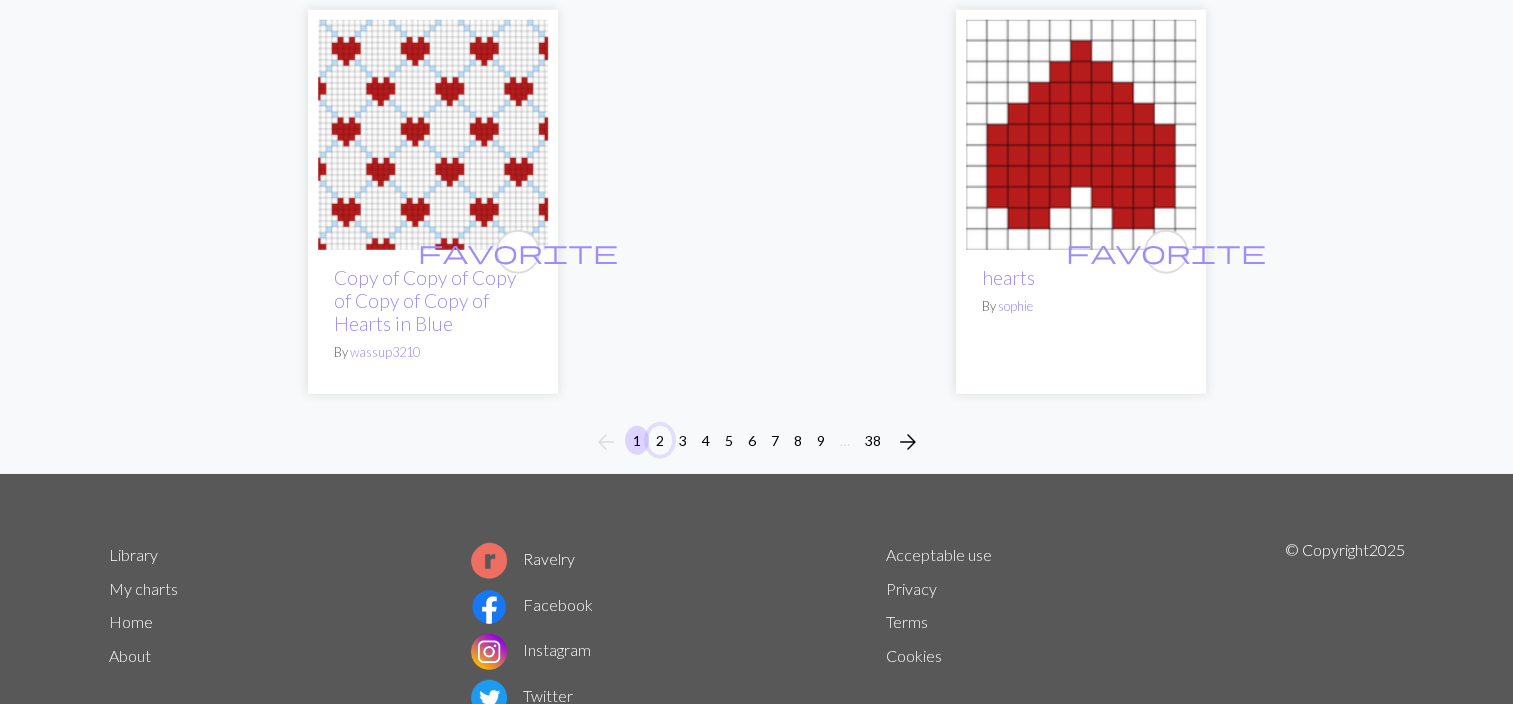 click on "2" at bounding box center (660, 440) 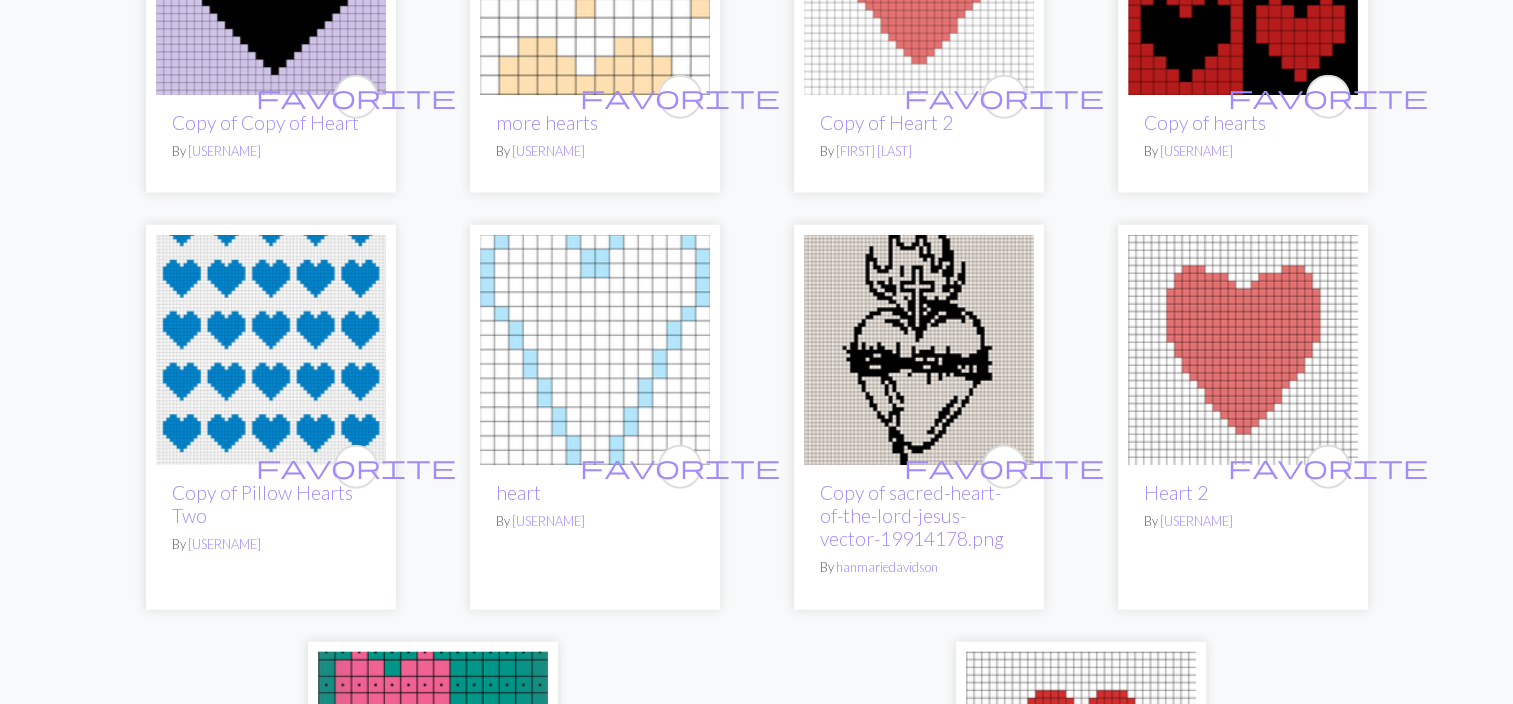 scroll, scrollTop: 4710, scrollLeft: 0, axis: vertical 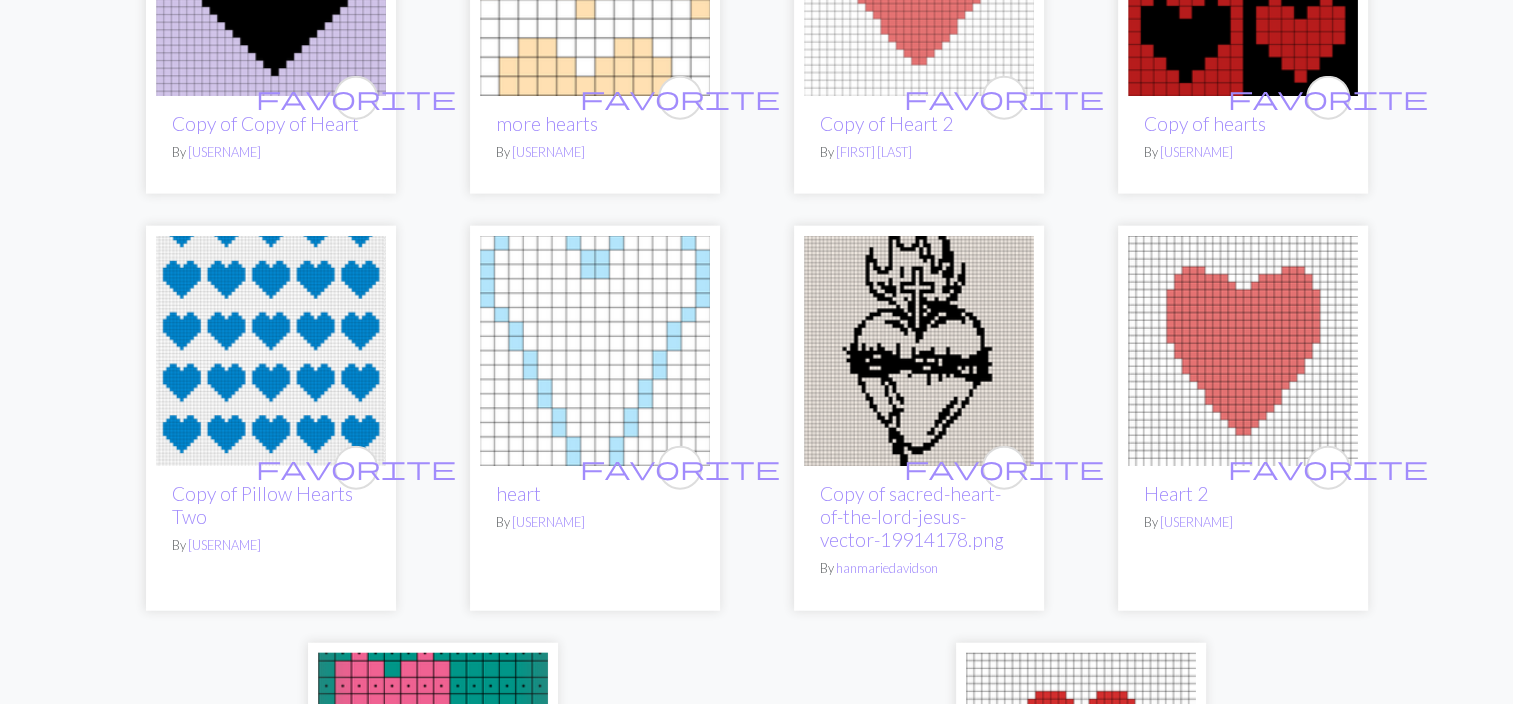 click at bounding box center [919, 351] 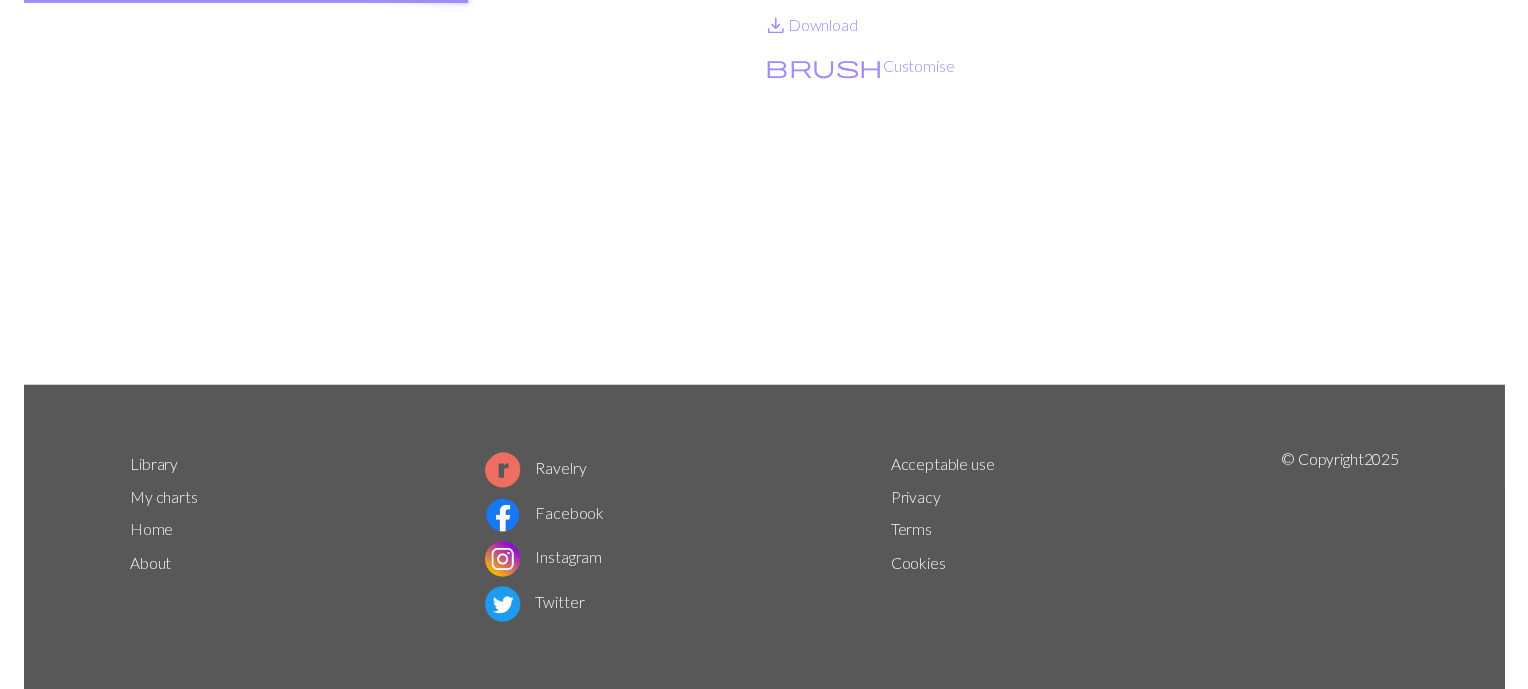 scroll, scrollTop: 0, scrollLeft: 0, axis: both 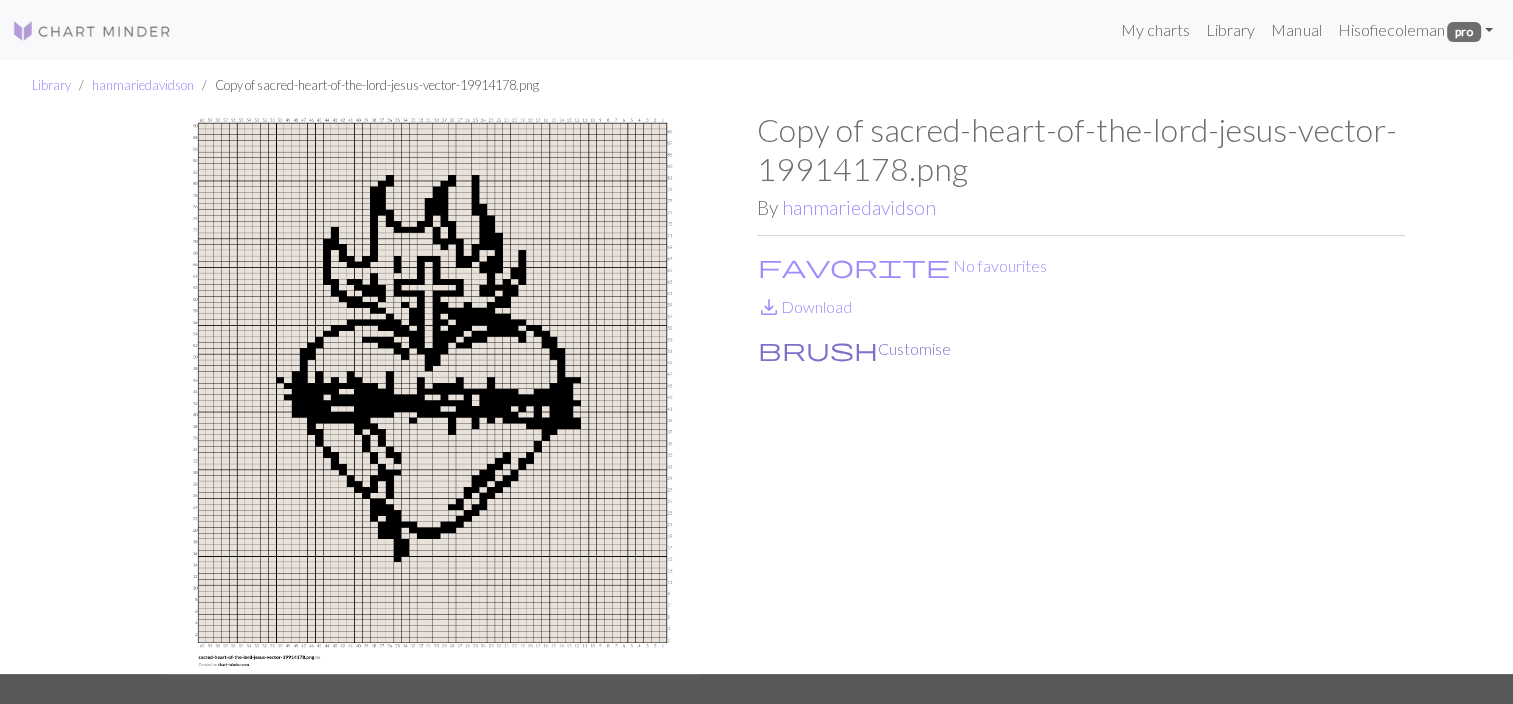 click on "brush Customise" at bounding box center [854, 349] 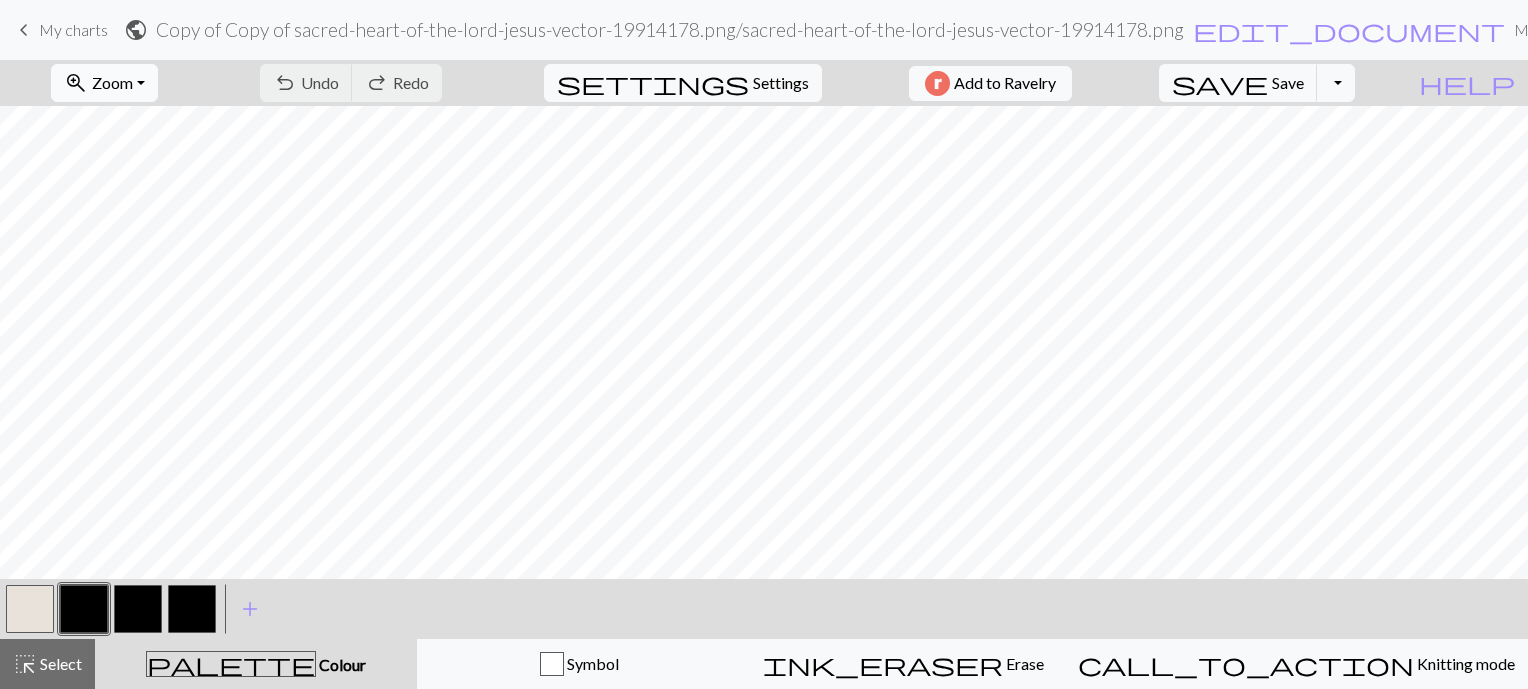 click on "Zoom" at bounding box center (112, 82) 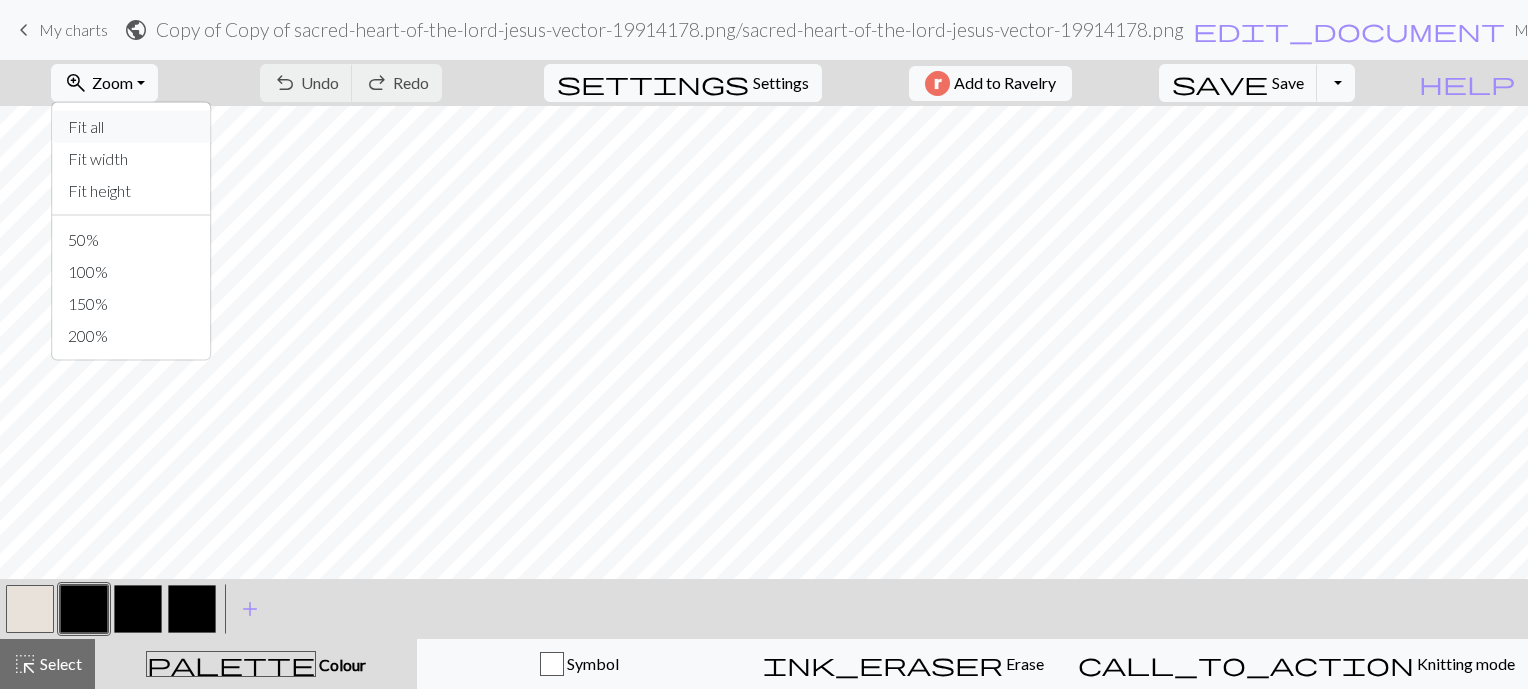 click on "Fit all" at bounding box center (131, 127) 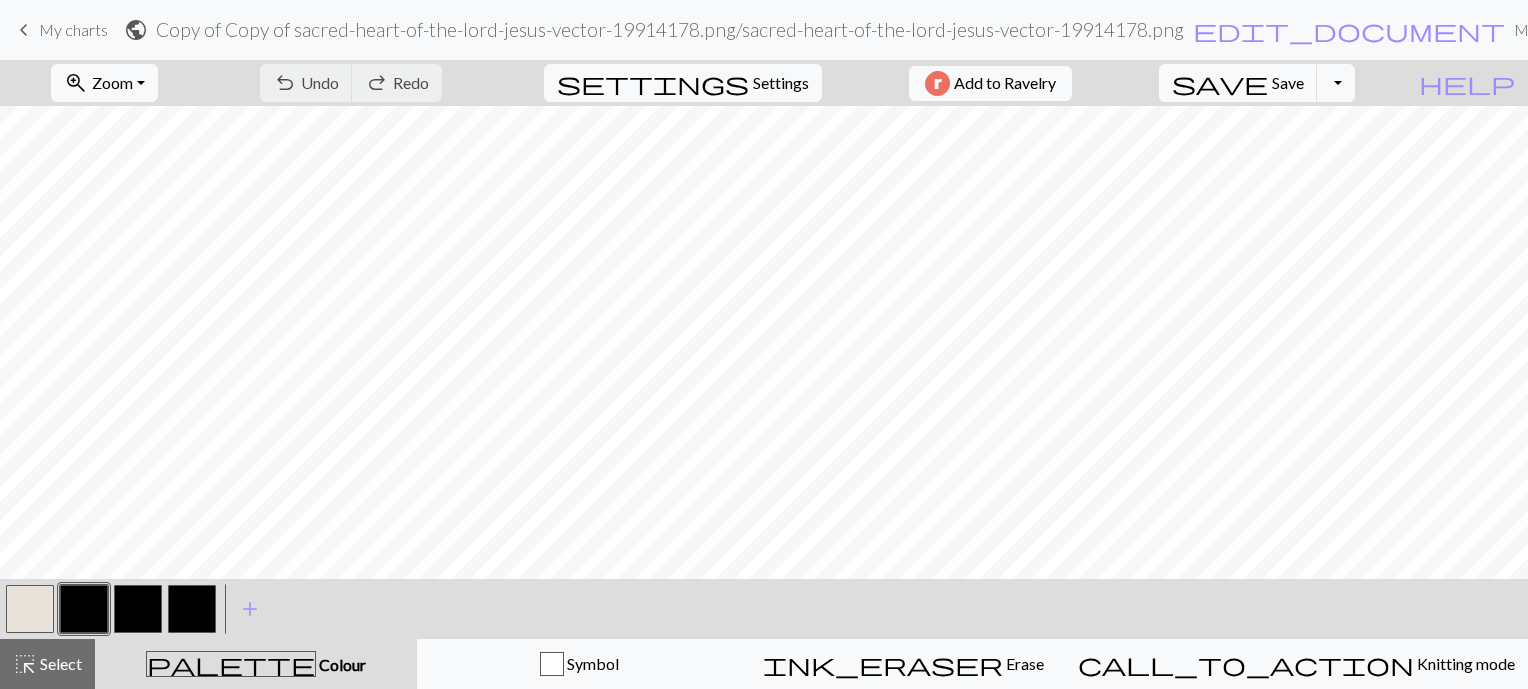 scroll, scrollTop: 324, scrollLeft: 0, axis: vertical 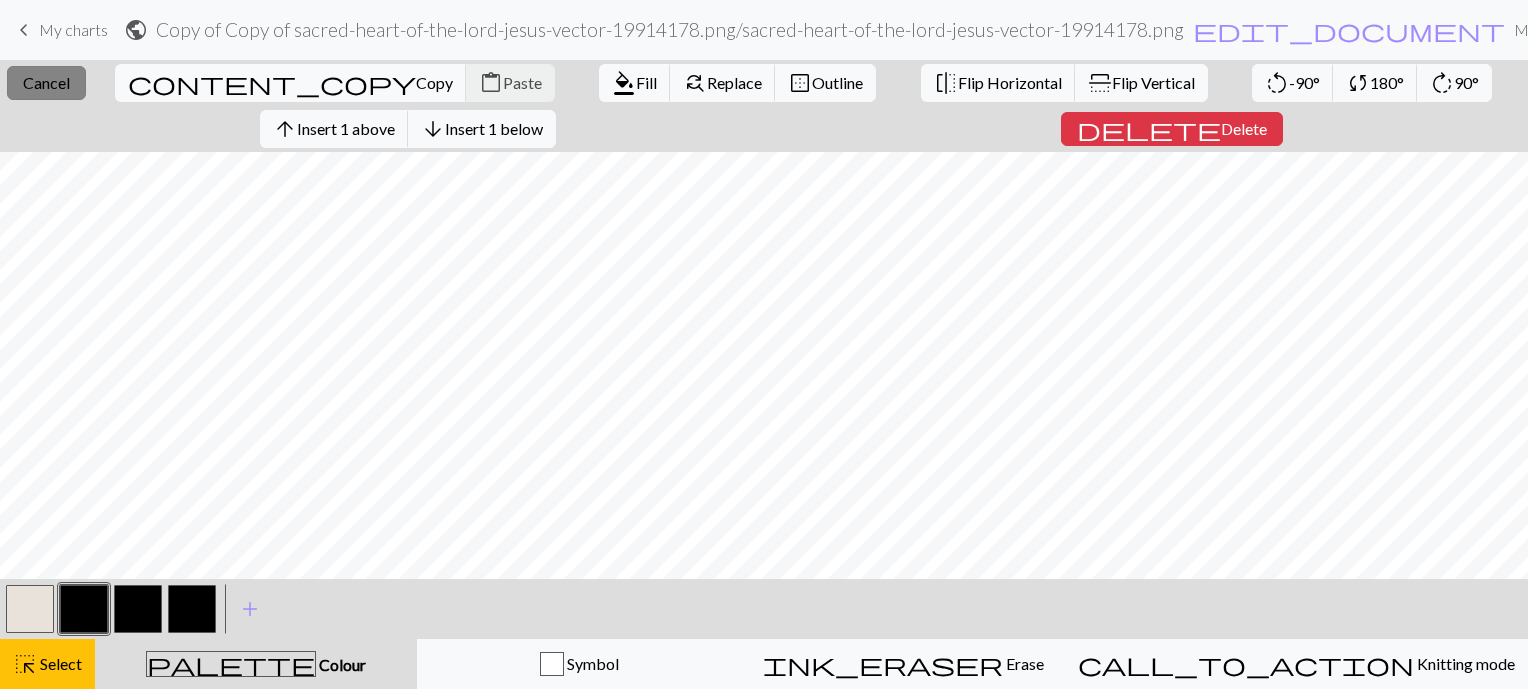 click on "Cancel" at bounding box center (46, 82) 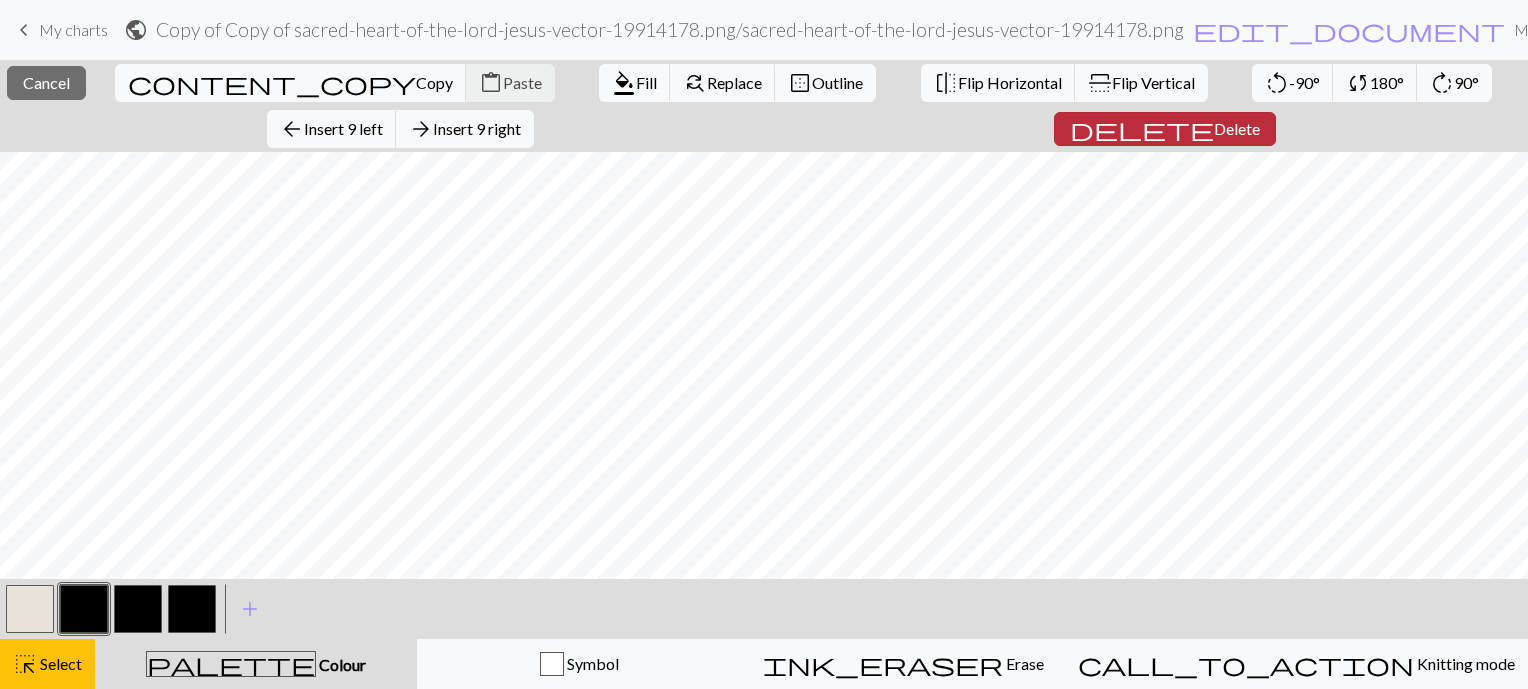 click on "Delete" at bounding box center [1237, 128] 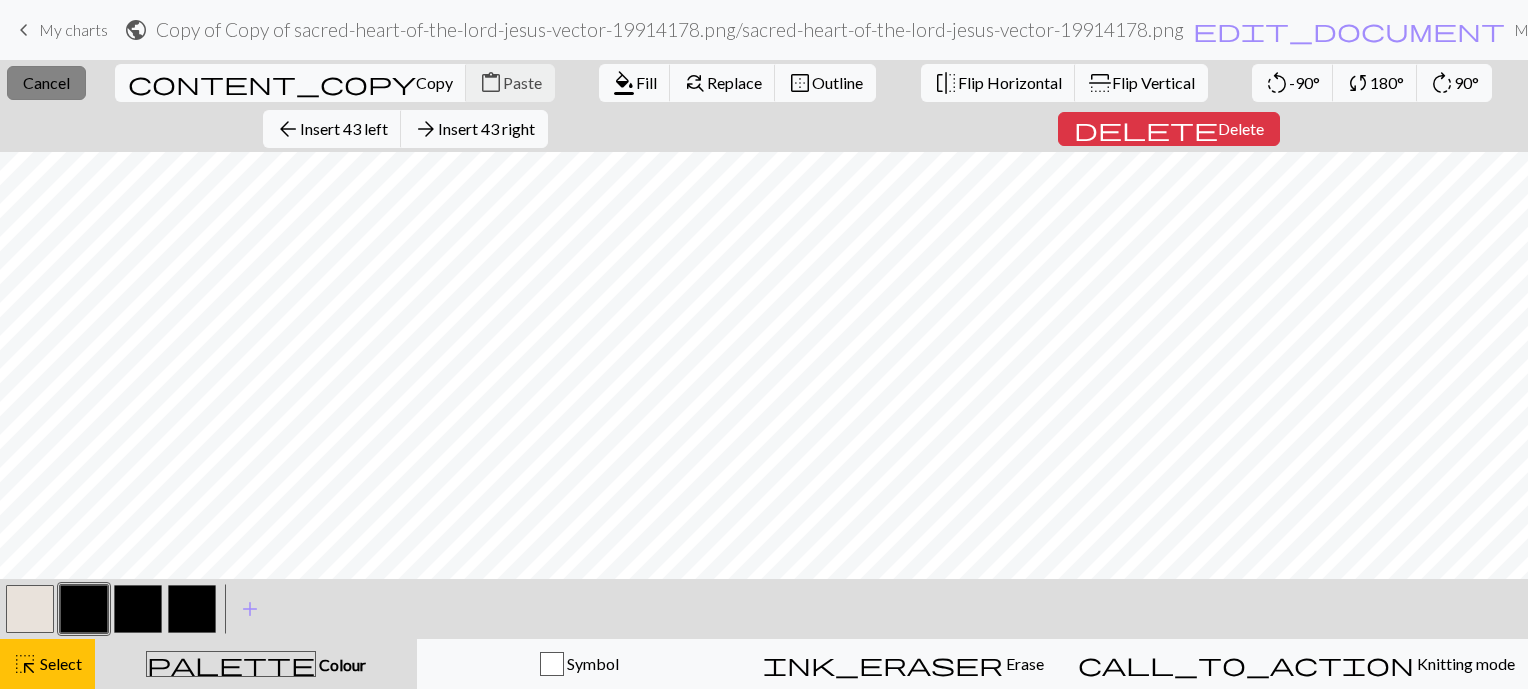 click on "Cancel" at bounding box center [46, 82] 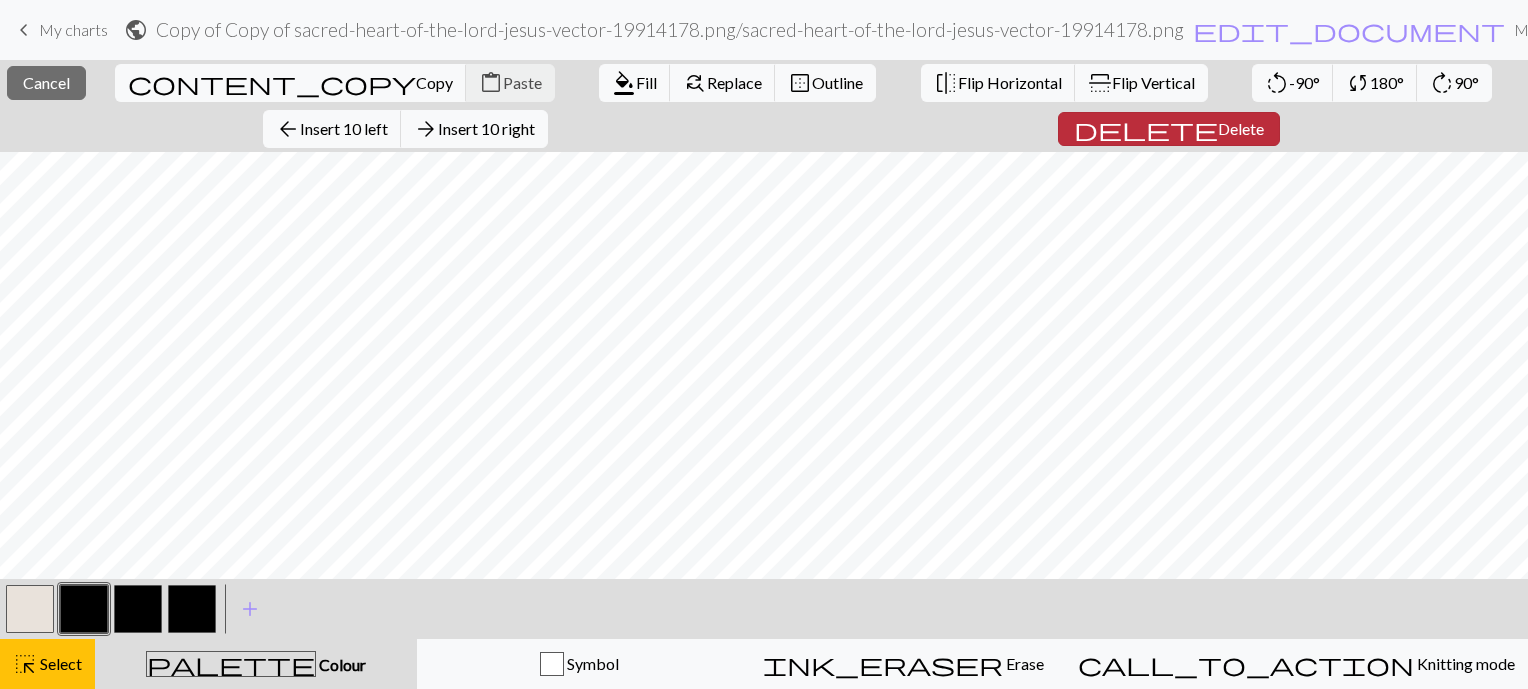click on "Delete" at bounding box center (1241, 128) 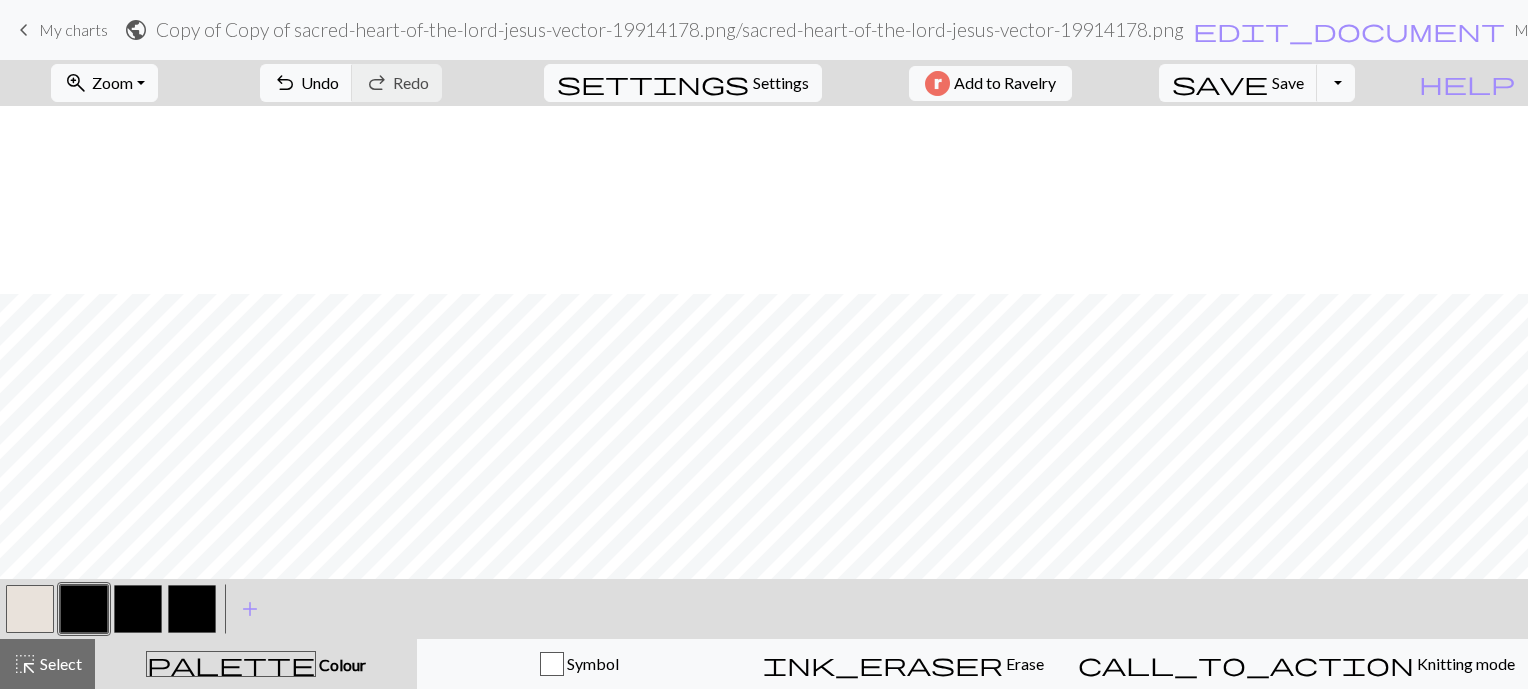 scroll, scrollTop: 512, scrollLeft: 0, axis: vertical 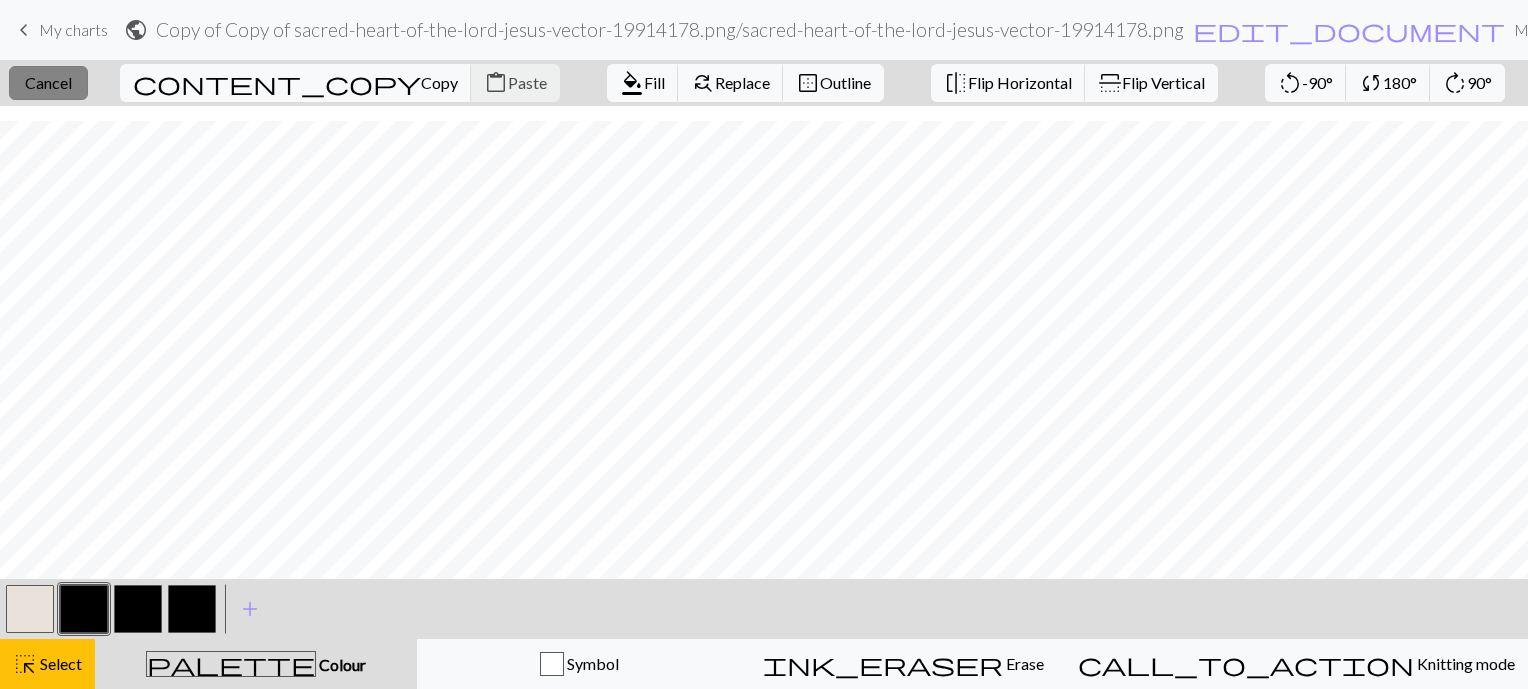 click on "close Cancel" at bounding box center [48, 83] 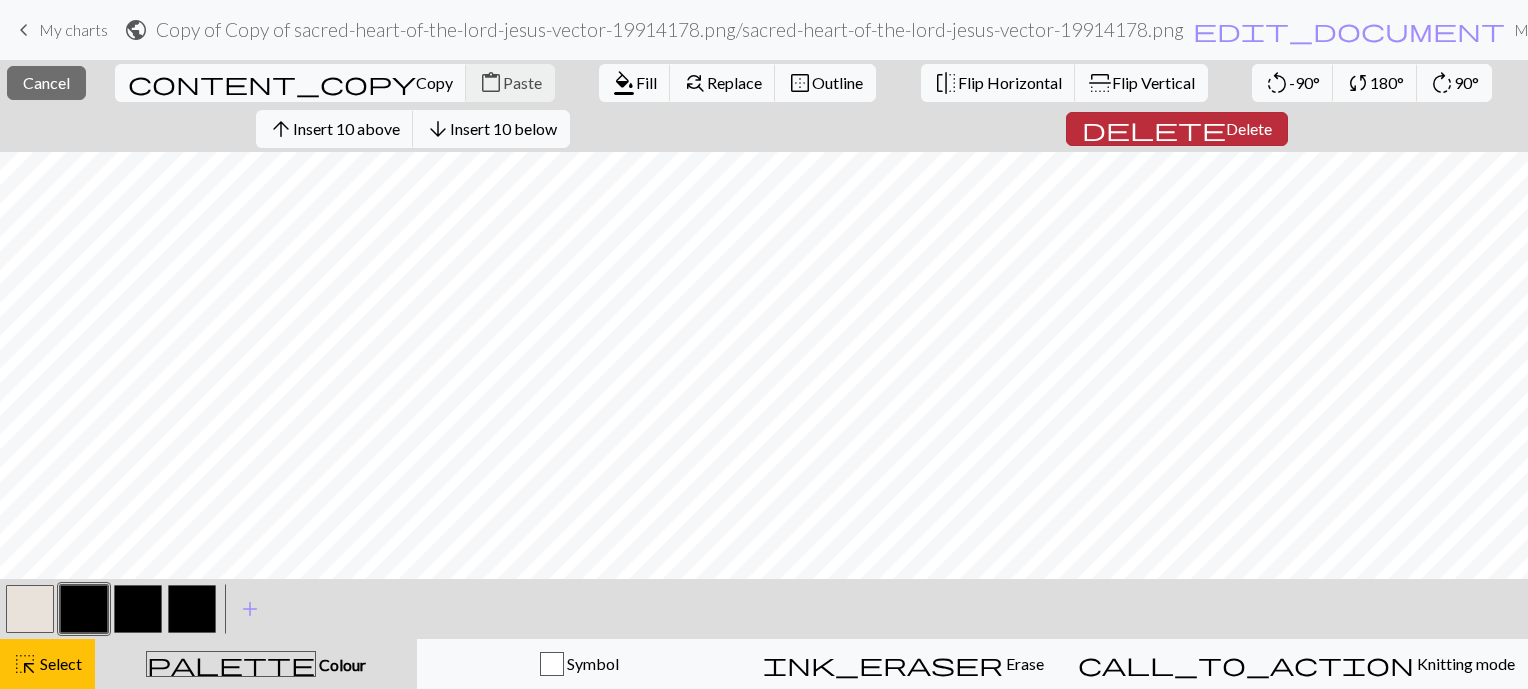 click on "delete" at bounding box center [1154, 129] 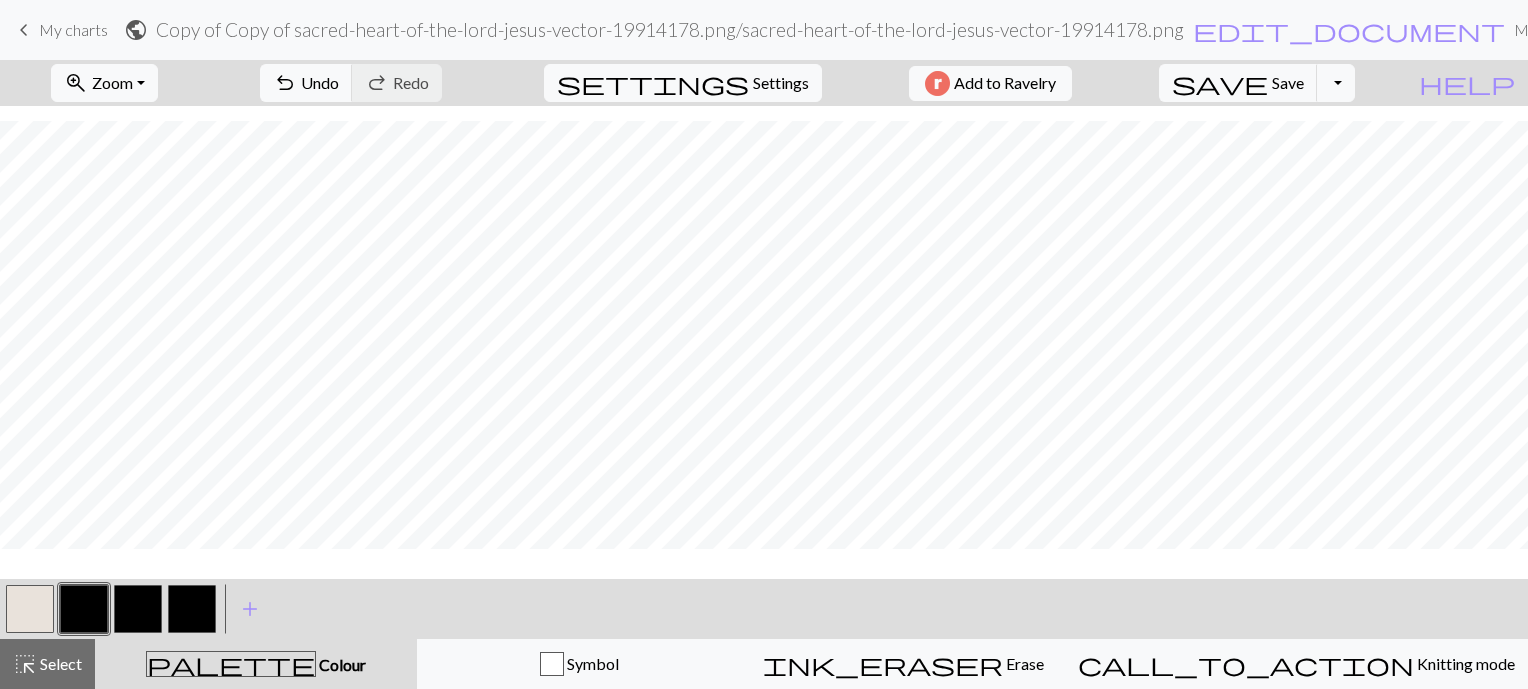 scroll, scrollTop: 412, scrollLeft: 0, axis: vertical 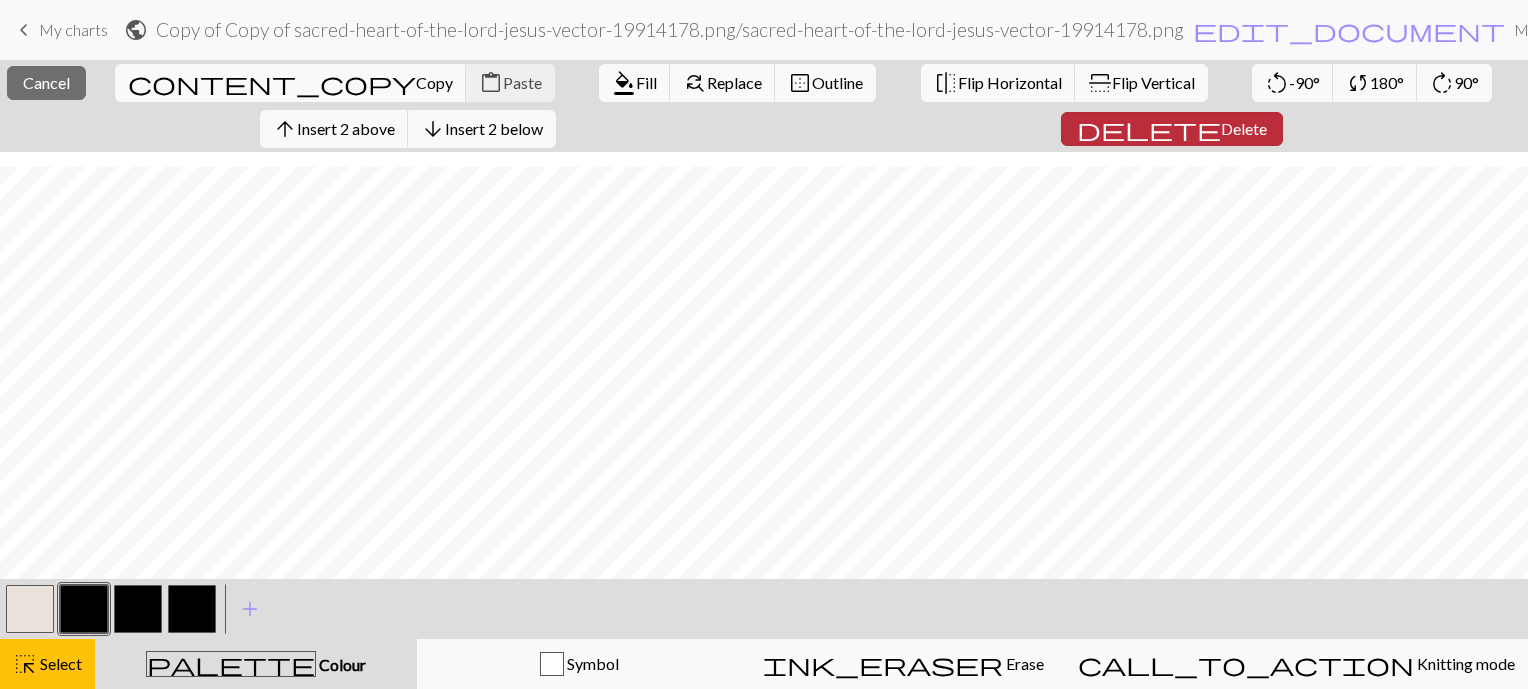 click on "Delete" at bounding box center (1244, 128) 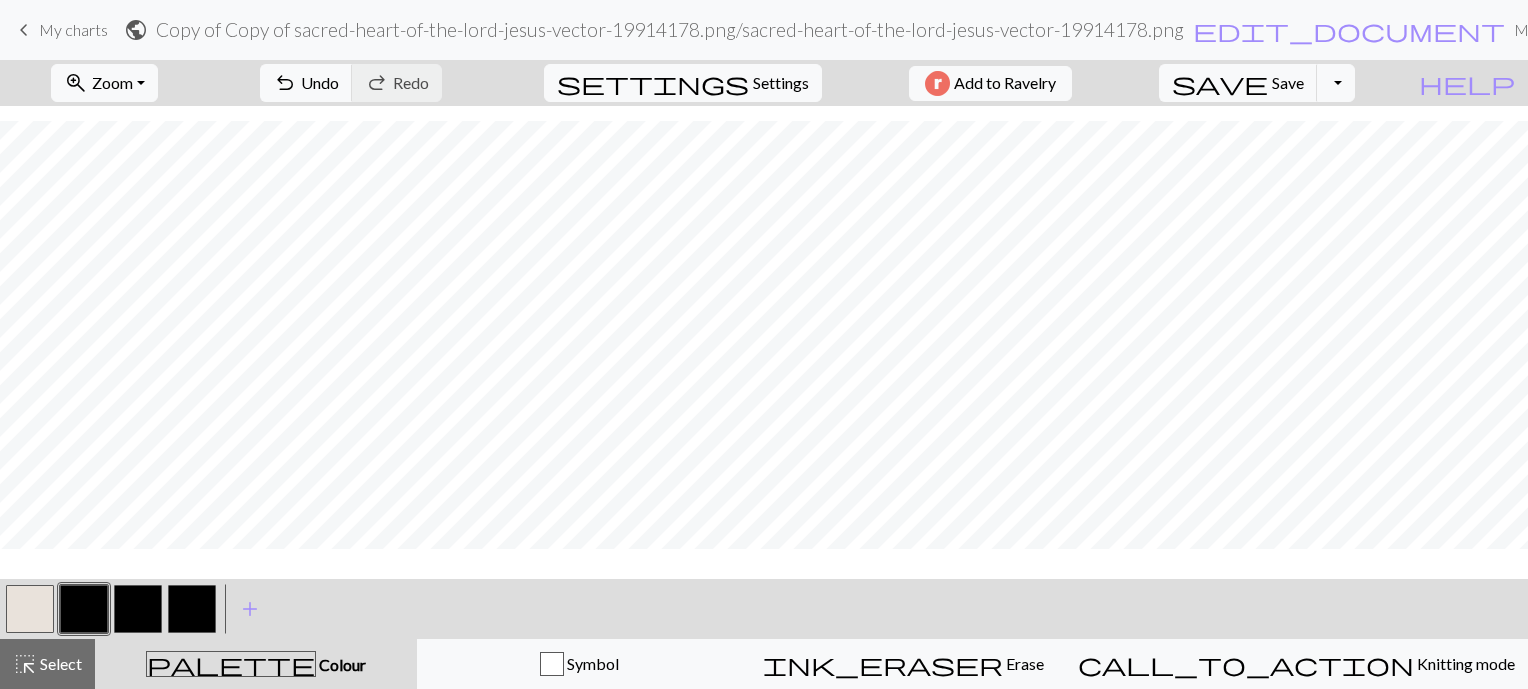 scroll, scrollTop: 392, scrollLeft: 0, axis: vertical 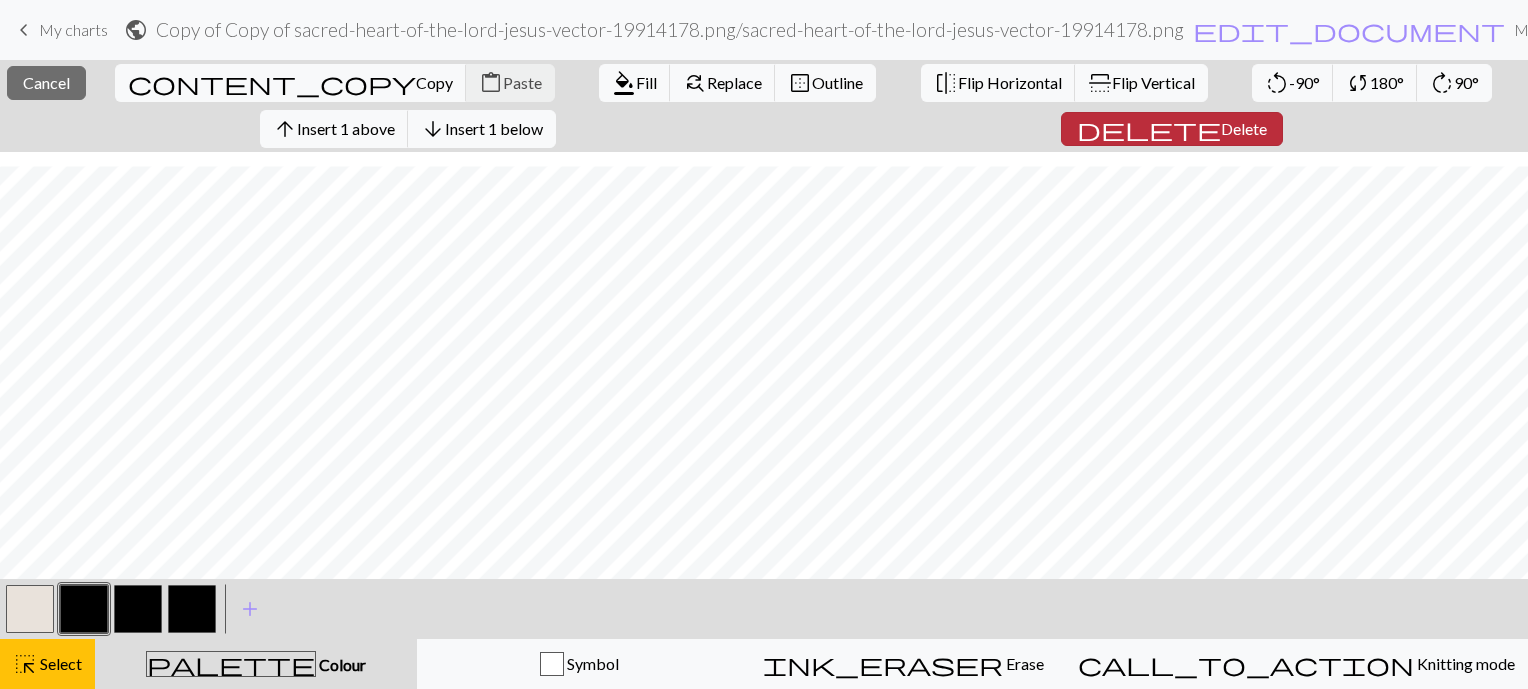 click on "delete" at bounding box center (1149, 129) 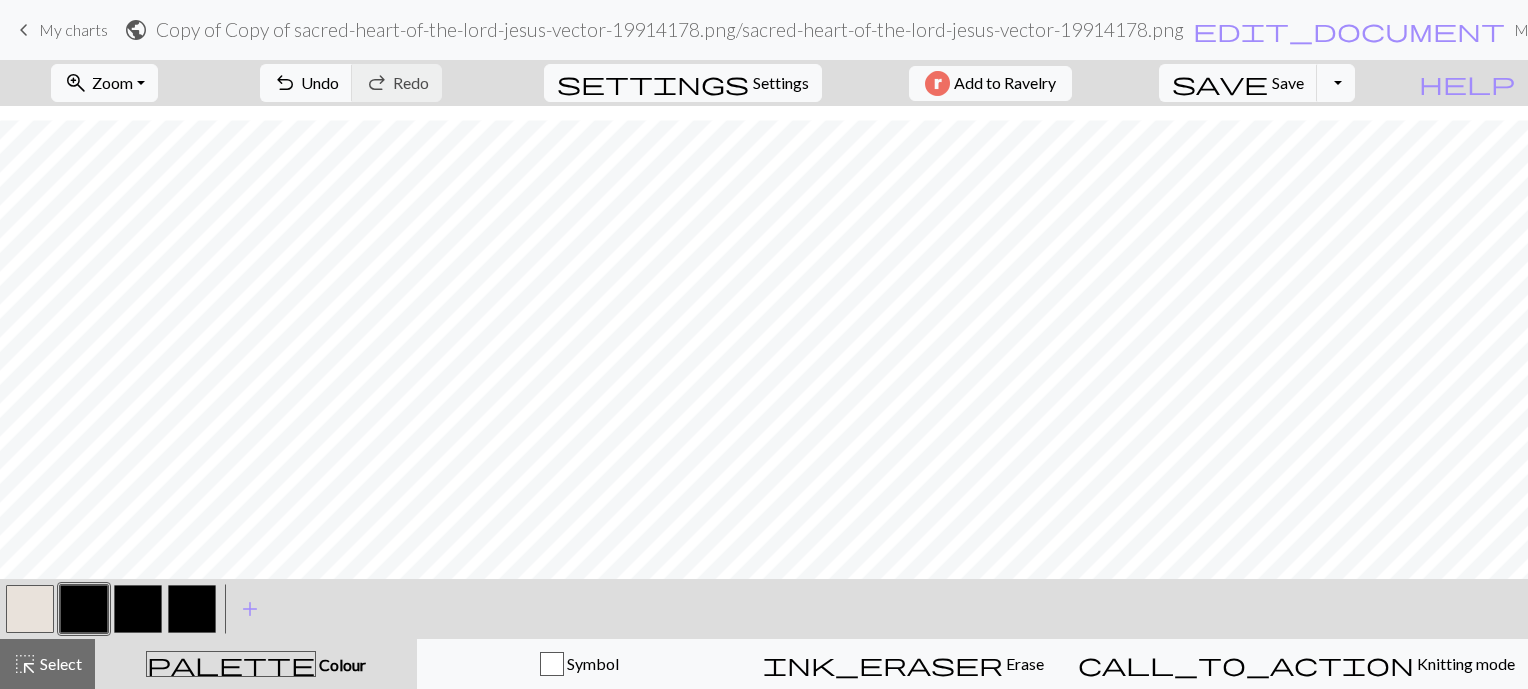 scroll, scrollTop: 0, scrollLeft: 0, axis: both 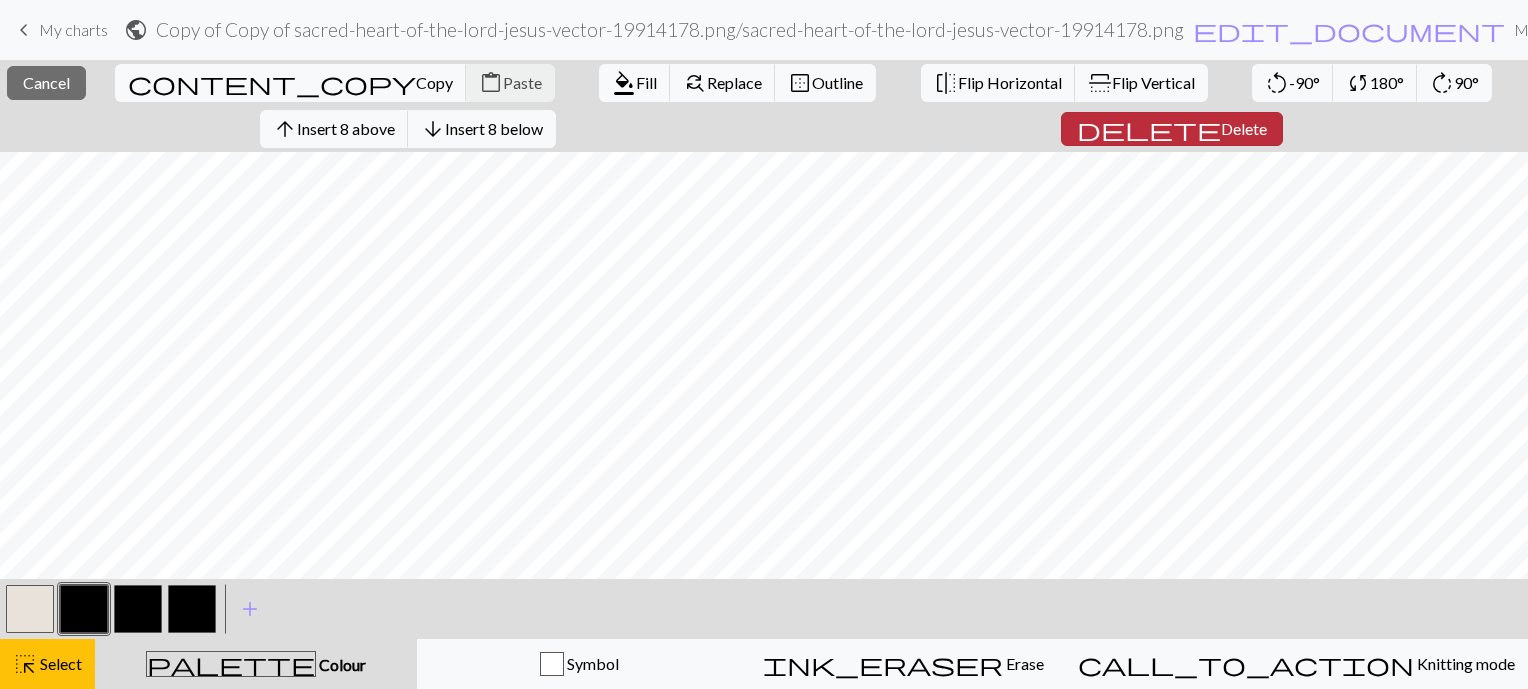 click on "delete" at bounding box center (1149, 129) 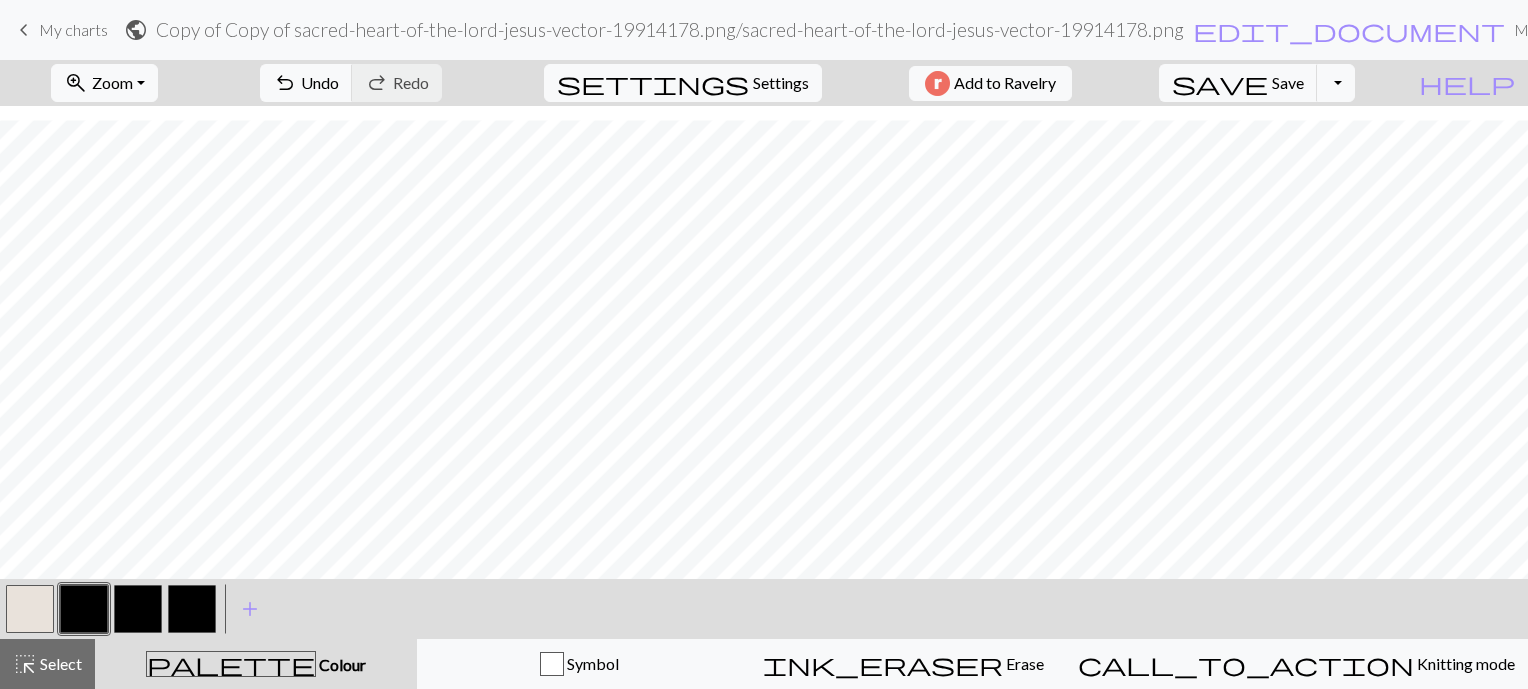 scroll, scrollTop: 301, scrollLeft: 0, axis: vertical 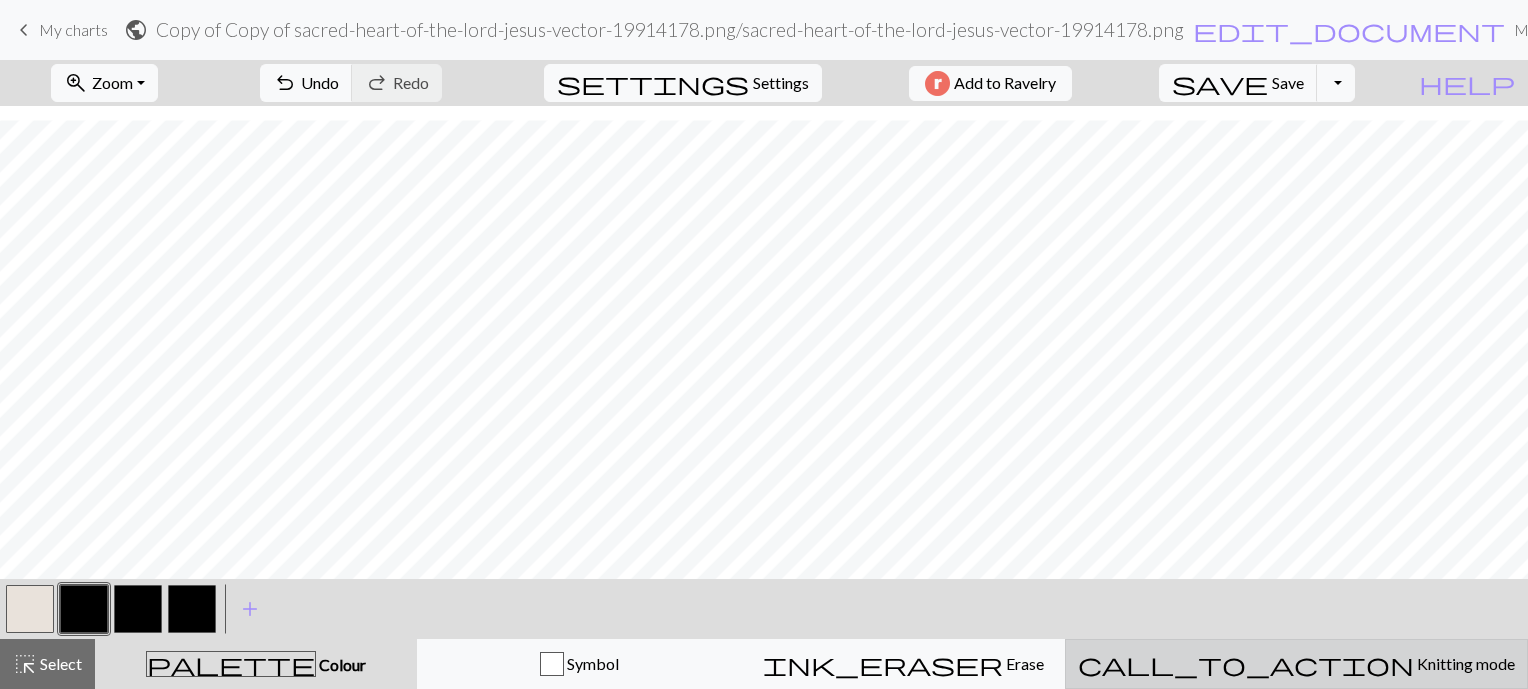 click on "call_to_action" at bounding box center (1246, 664) 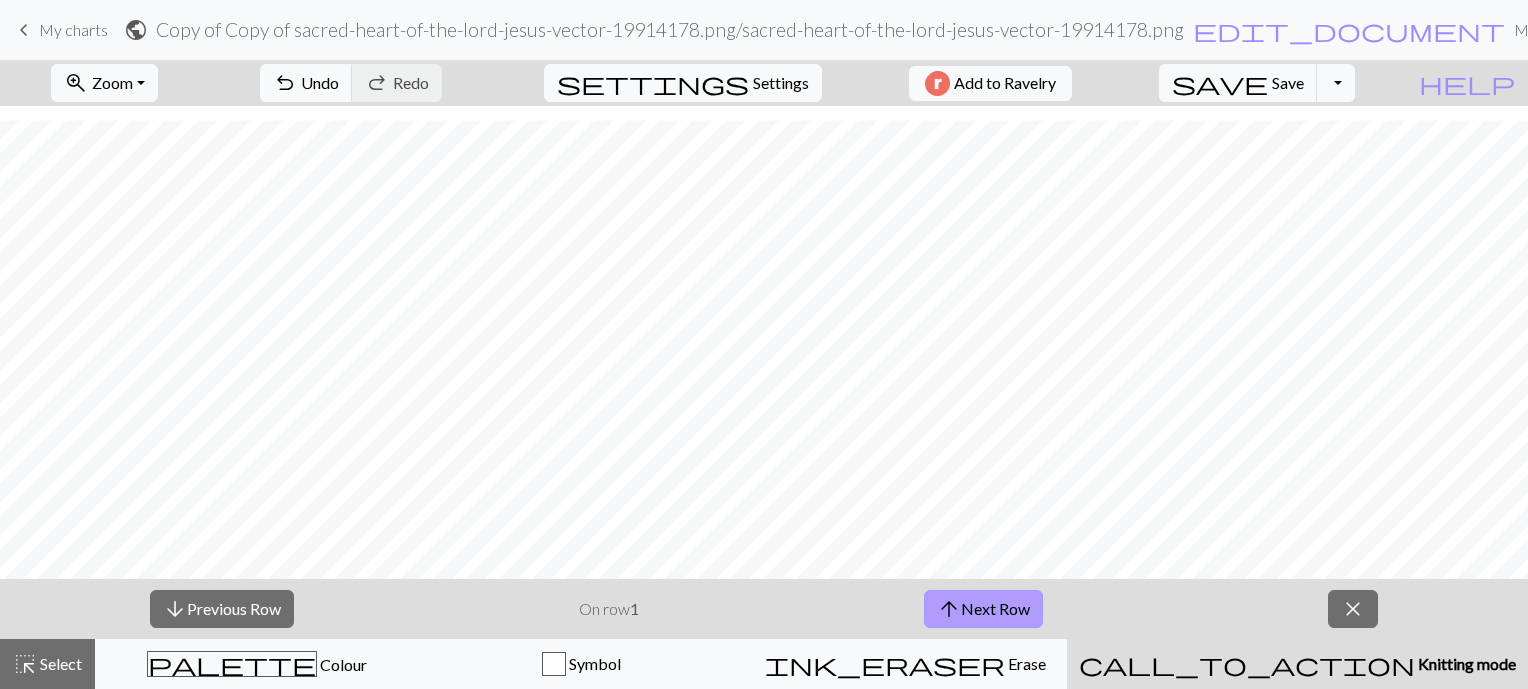 click on "arrow_upward  Next Row" at bounding box center (983, 609) 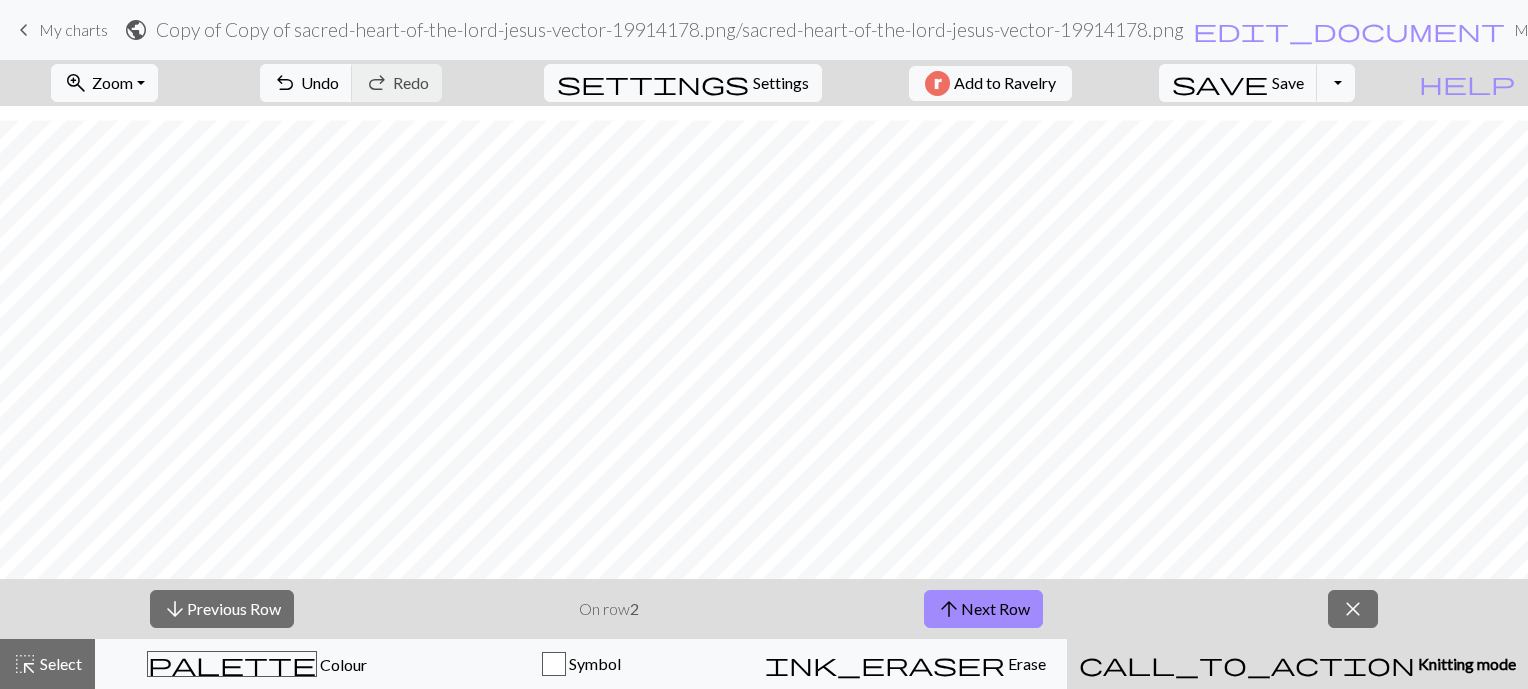 click on "keyboard_arrow_left   My charts public Copy of Copy of sacred-heart-of-the-lord-jesus-vector-19914178.png  /  sacred-heart-of-the-lord-jesus-vector-19914178.png edit_document Edit settings My charts Library Manual Hi  sofiecoleman   pro Account settings Logout" at bounding box center (764, 30) 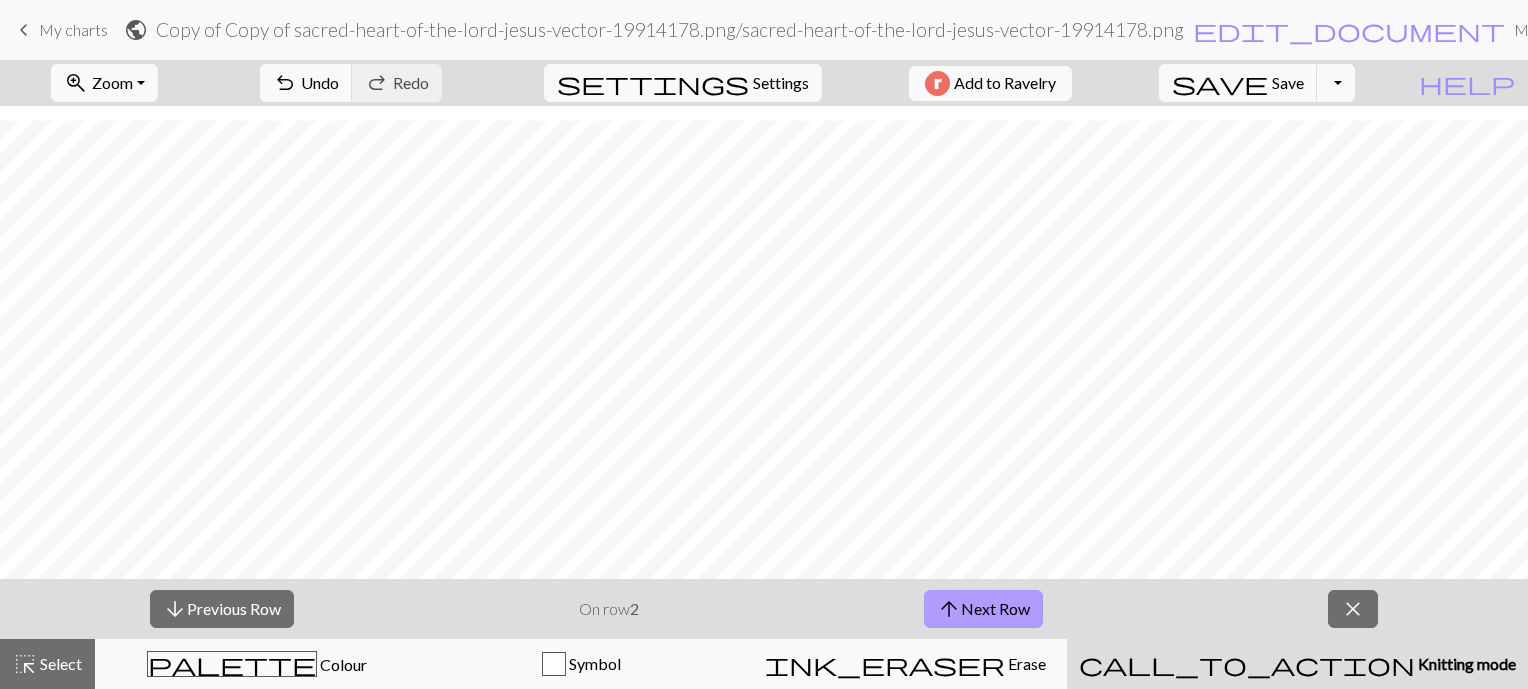click on "arrow_upward  Next Row" at bounding box center [983, 609] 